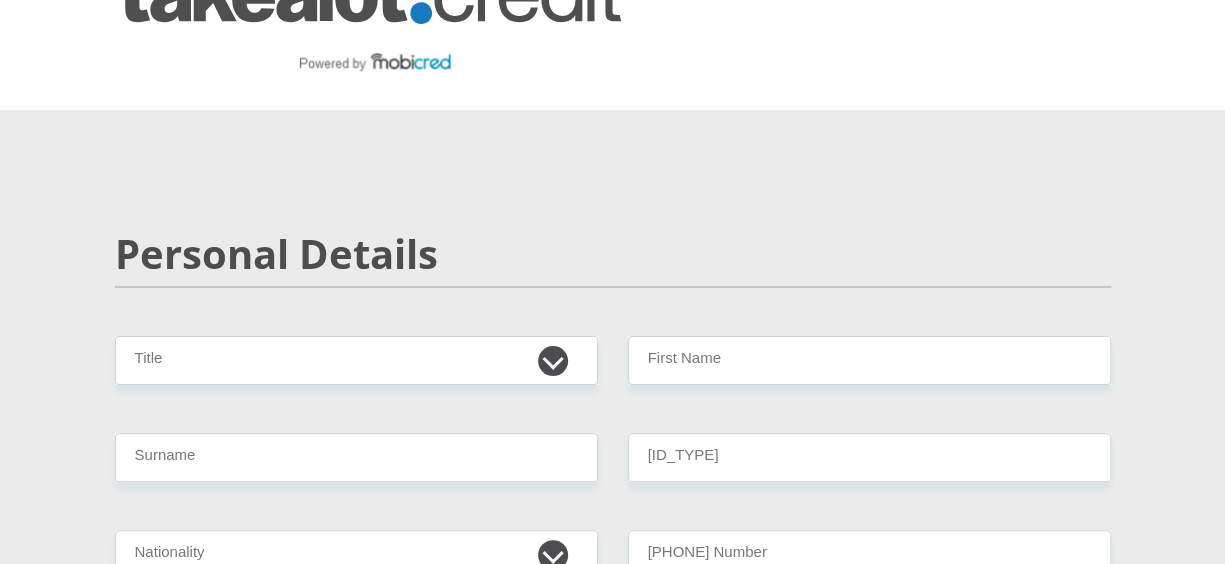 scroll, scrollTop: 100, scrollLeft: 0, axis: vertical 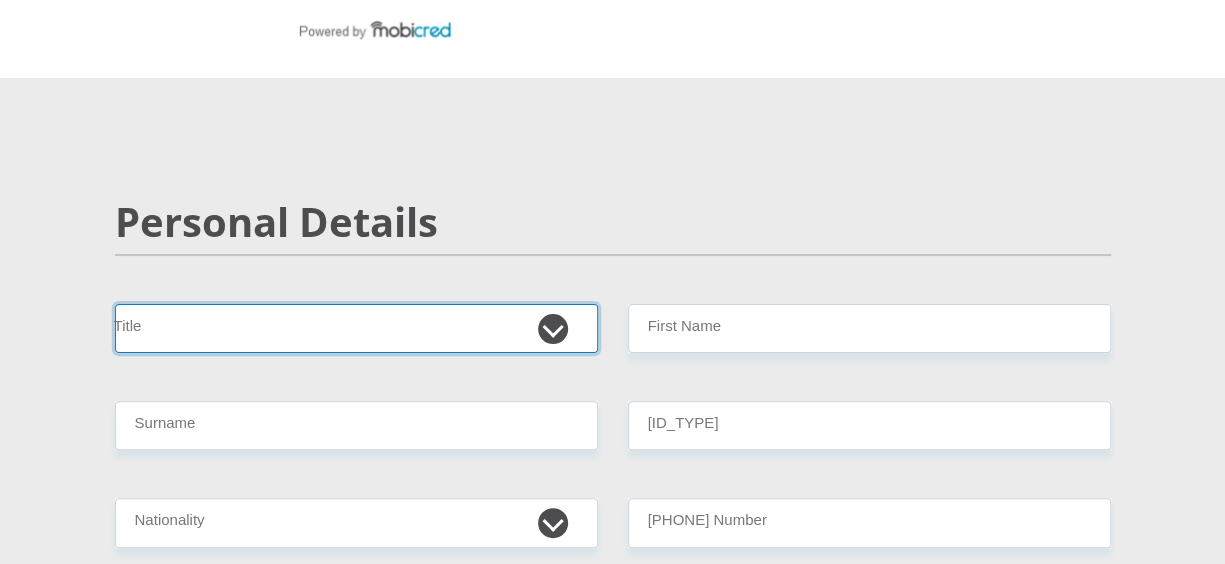 click on "[GENDER_TITLE]" at bounding box center (356, 328) 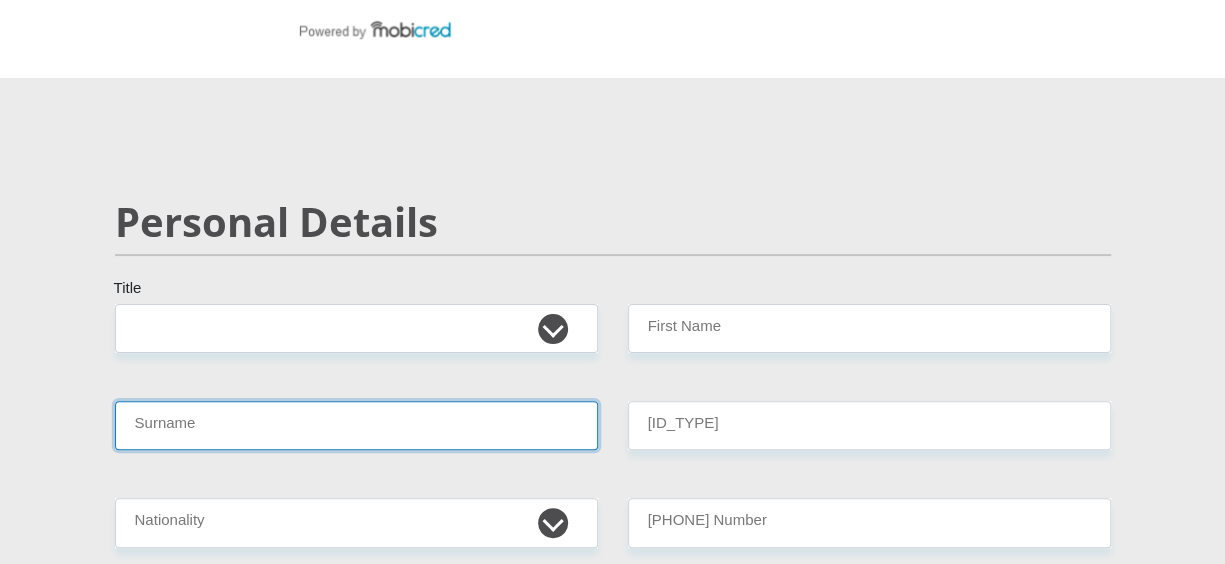 click on "Surname" at bounding box center (356, 425) 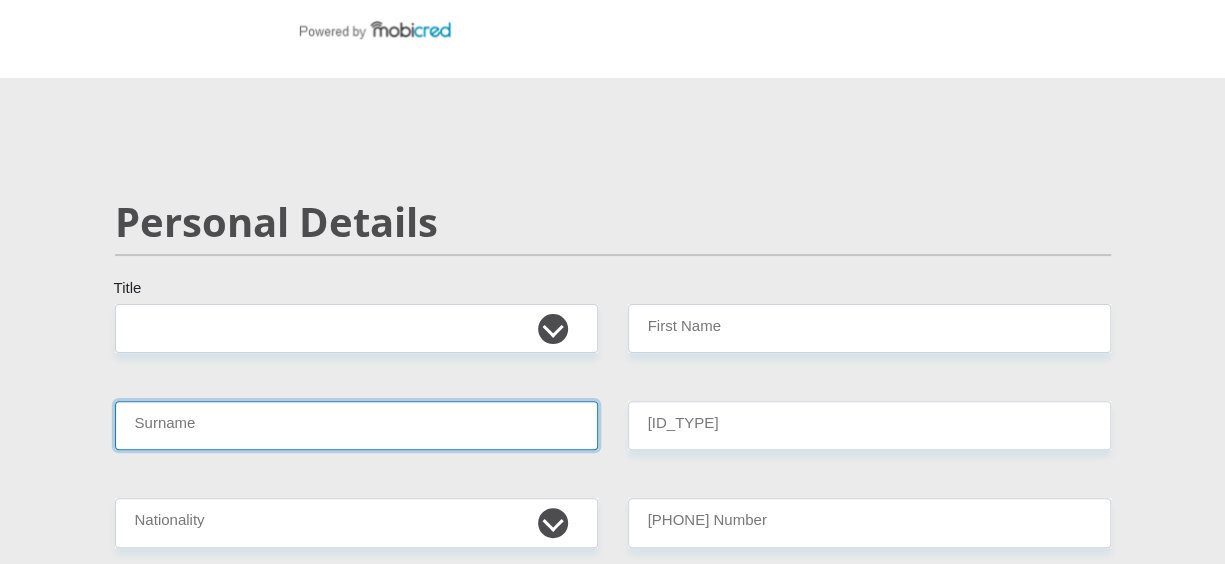 type on "[LAST]" 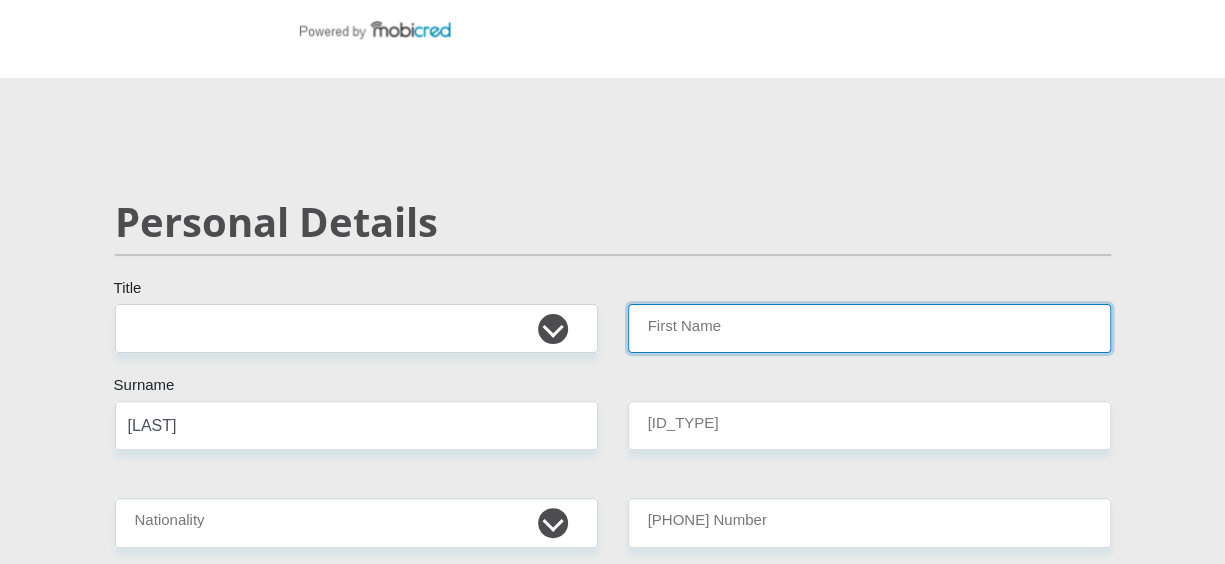 type on "[FIRST]" 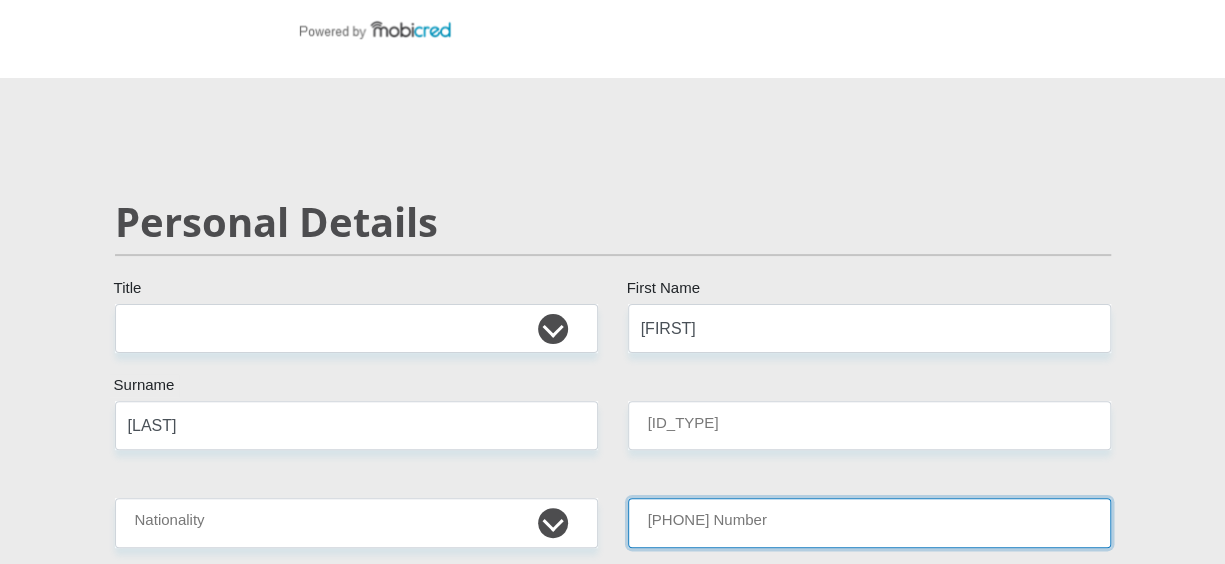 type on "[PHONE]" 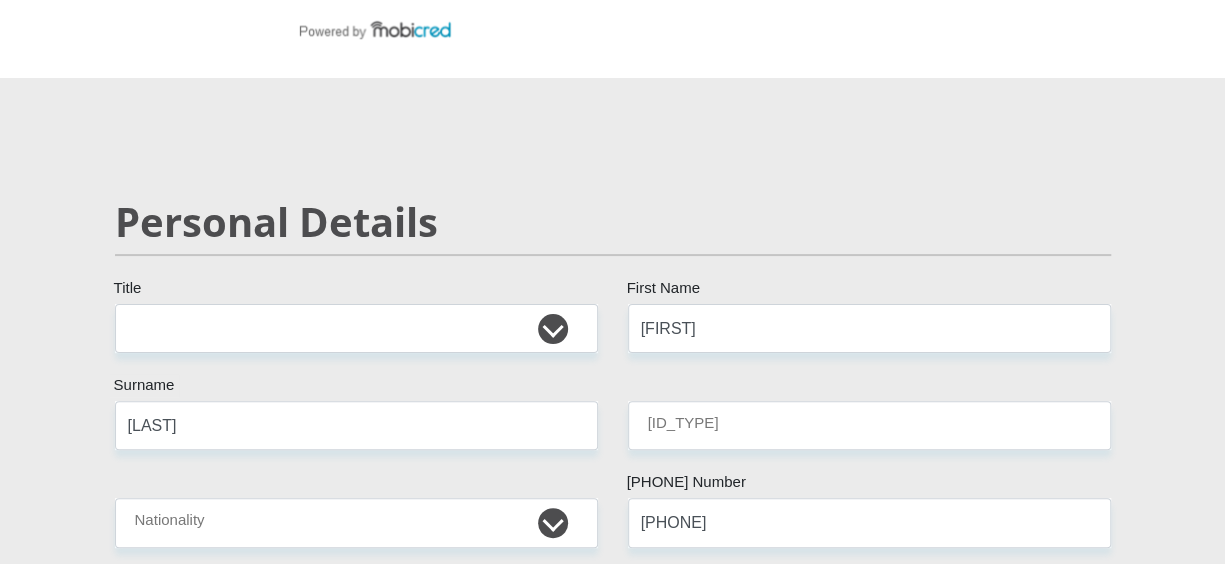 select on "GBR" 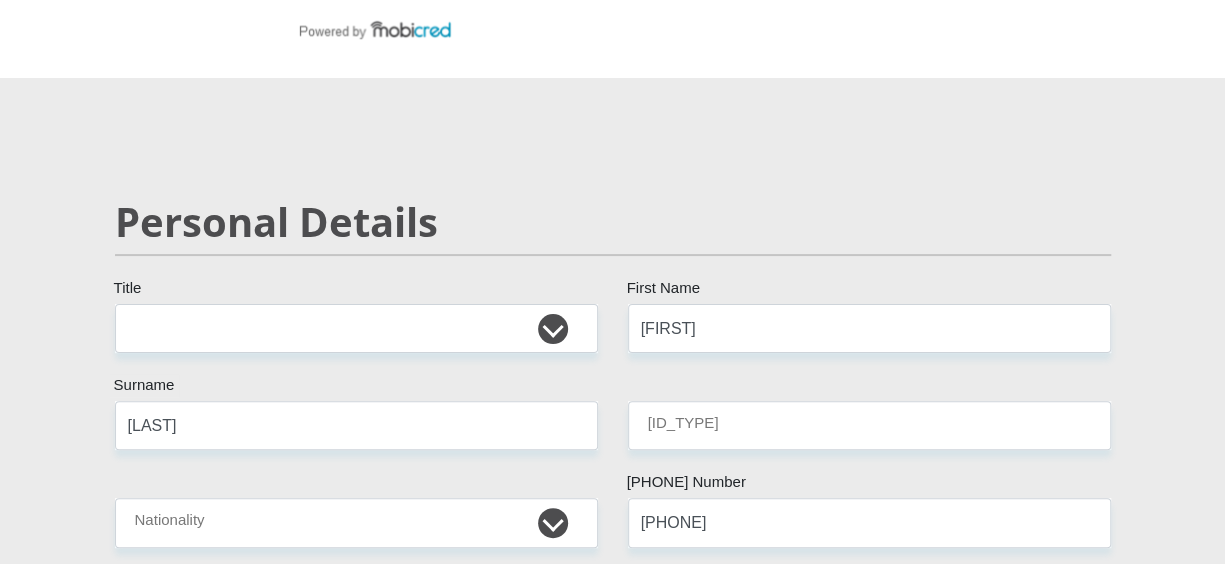 type on "[NUMBER] [STREET]" 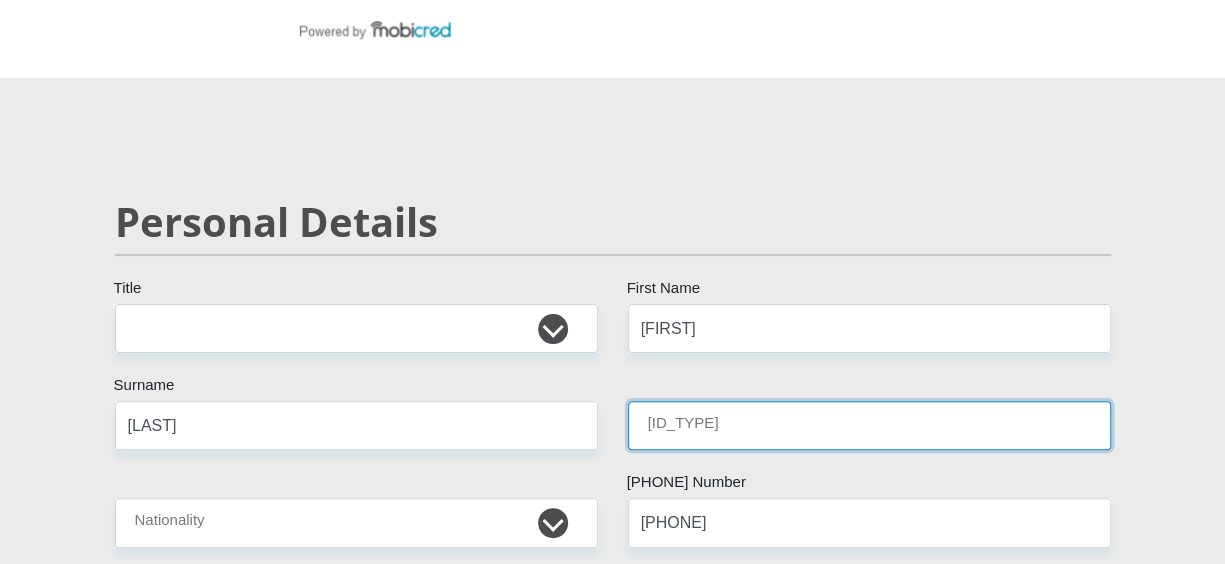 click on "[ID_TYPE]" at bounding box center [869, 425] 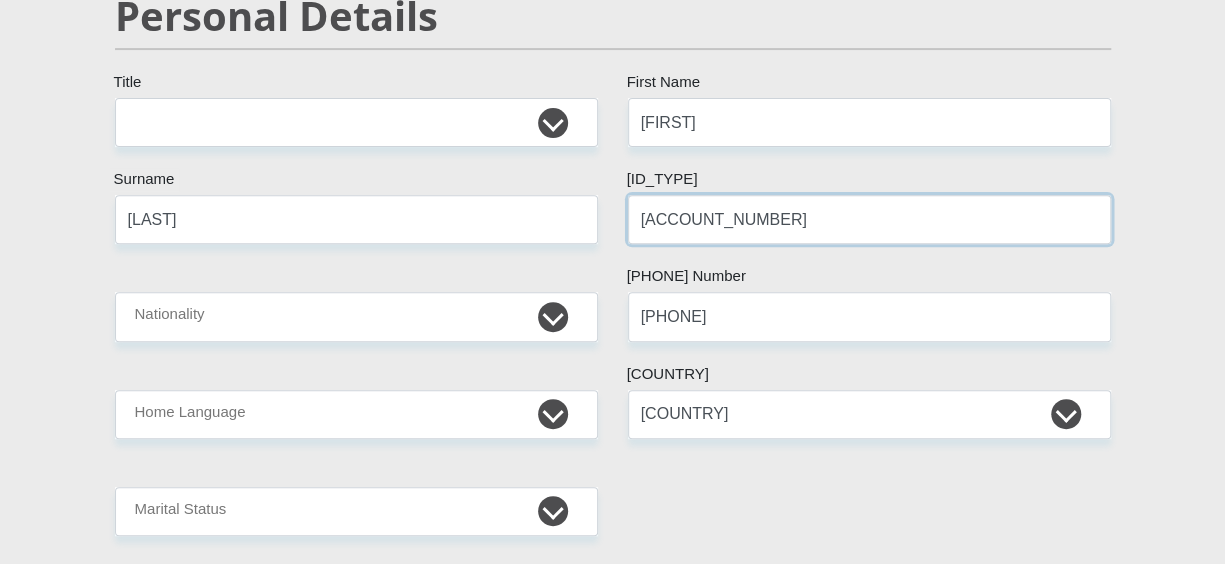 scroll, scrollTop: 400, scrollLeft: 0, axis: vertical 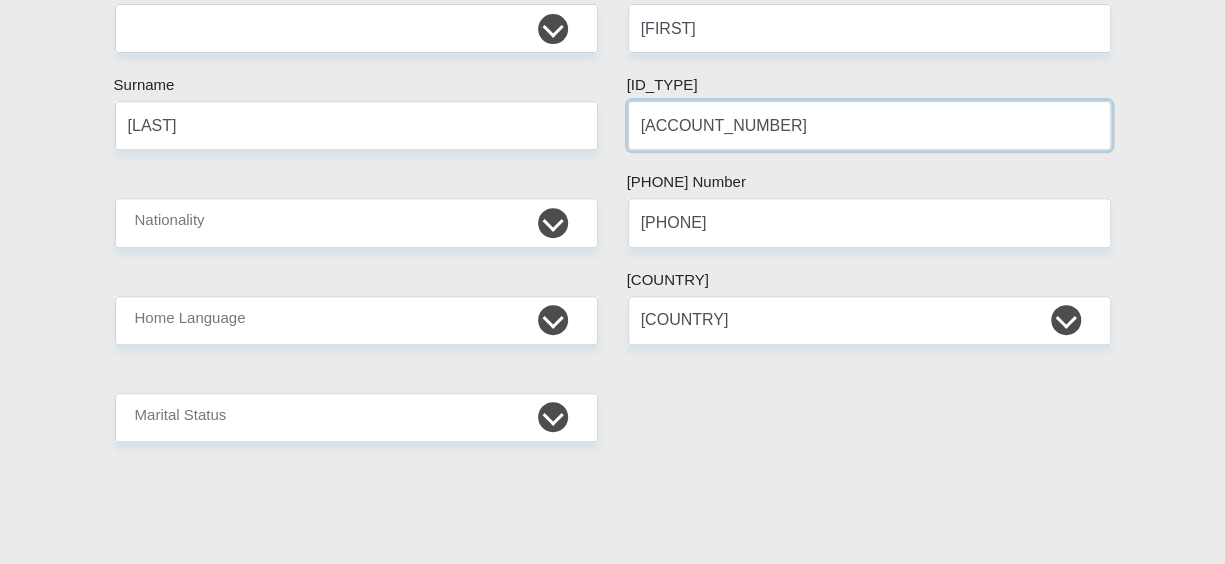 type on "[ACCOUNT_NUMBER]" 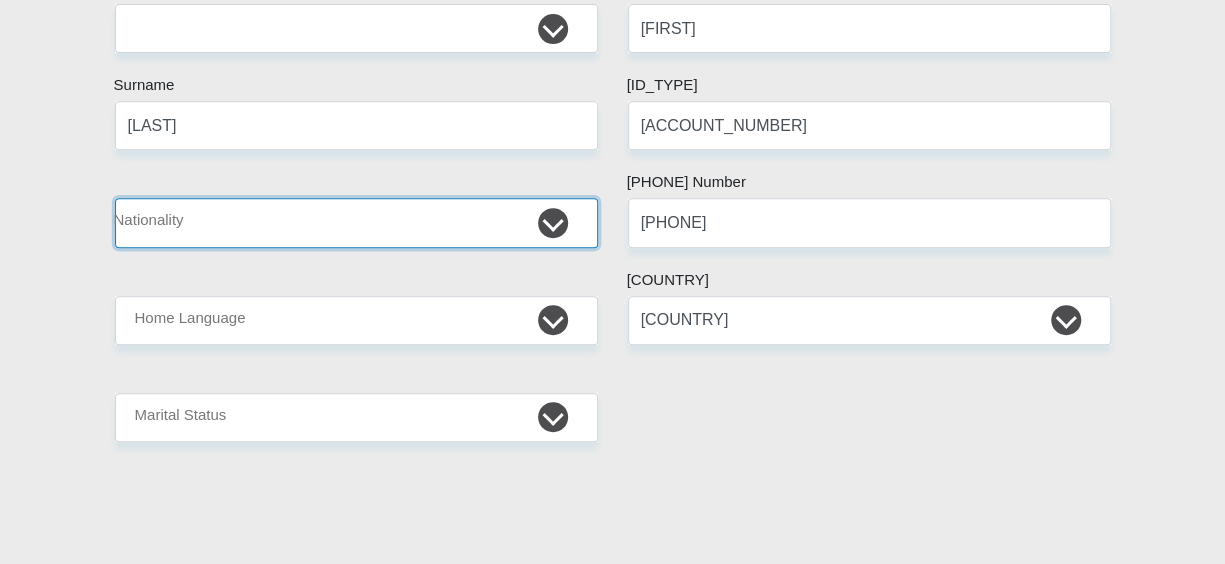 click on "South Africa
Afghanistan
Aland Islands
Albania
Algeria
America Samoa
American Virgin Islands
Andorra
Angola
Anguilla  Antarctica  Aruba" at bounding box center [356, 222] 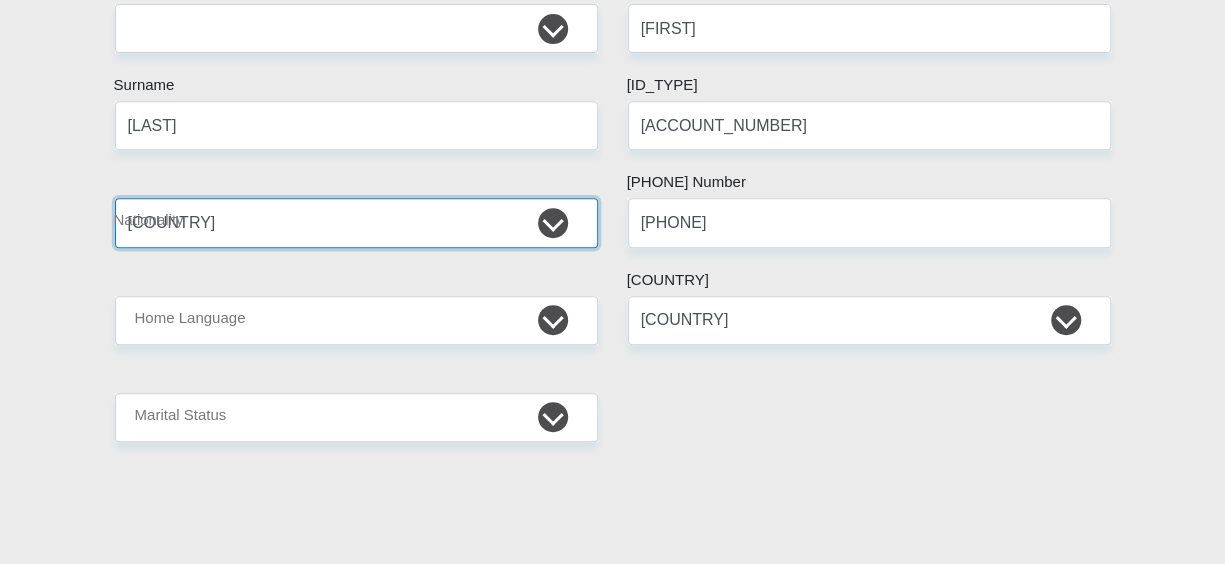 click on "South Africa
Afghanistan
Aland Islands
Albania
Algeria
America Samoa
American Virgin Islands
Andorra
Angola
Anguilla  Antarctica  Aruba" at bounding box center (356, 222) 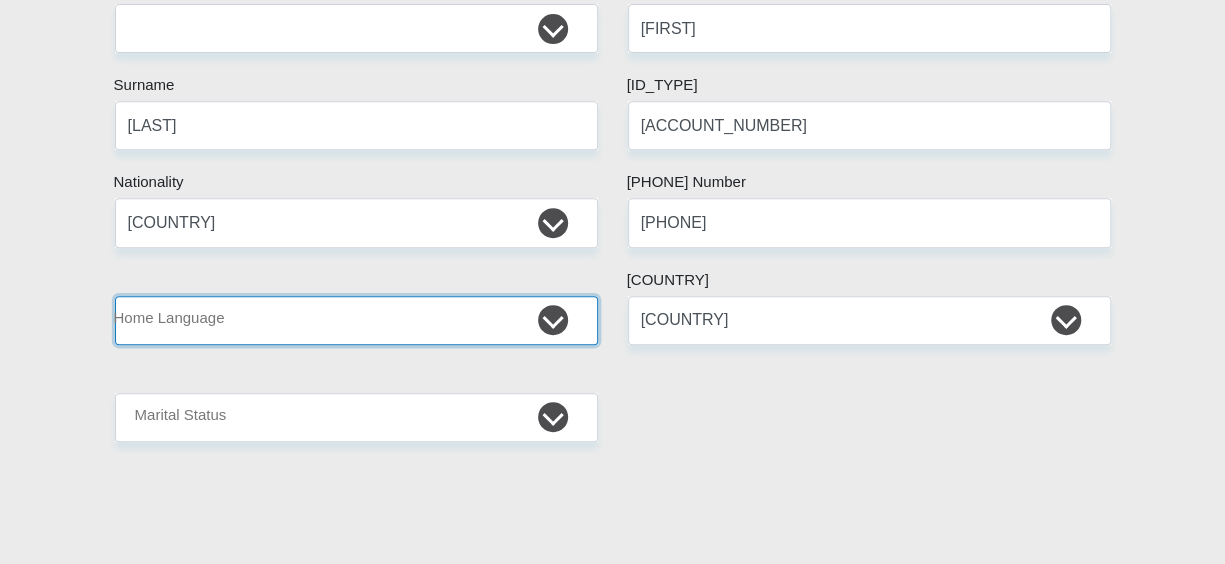 click on "[LANGUAGE]" at bounding box center [356, 320] 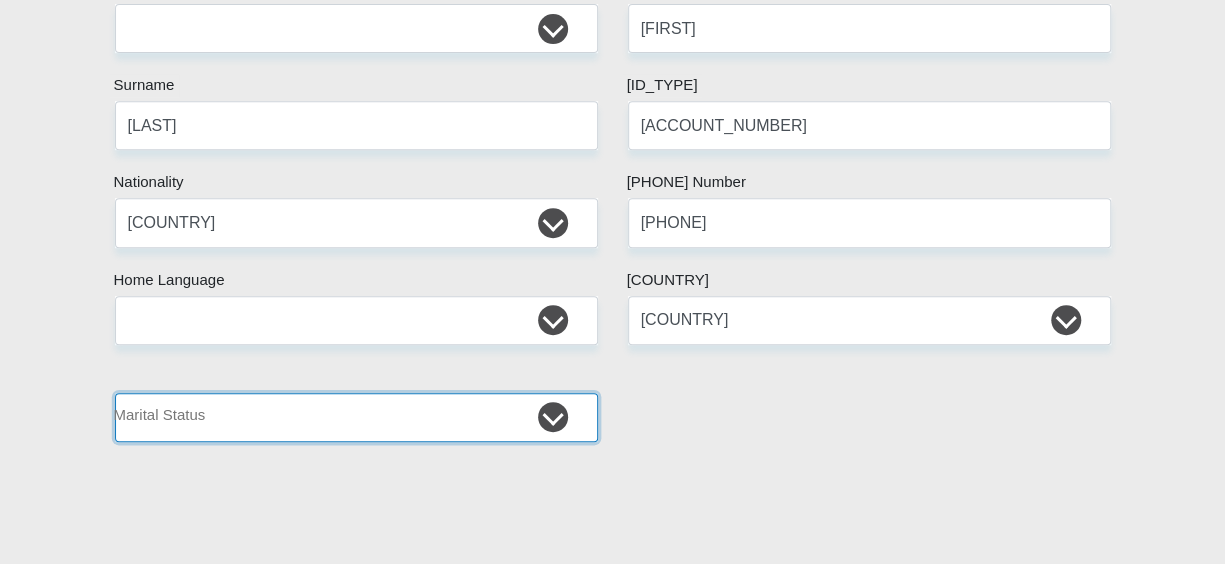 click on "[MARITAL_STATUS]" at bounding box center [356, 417] 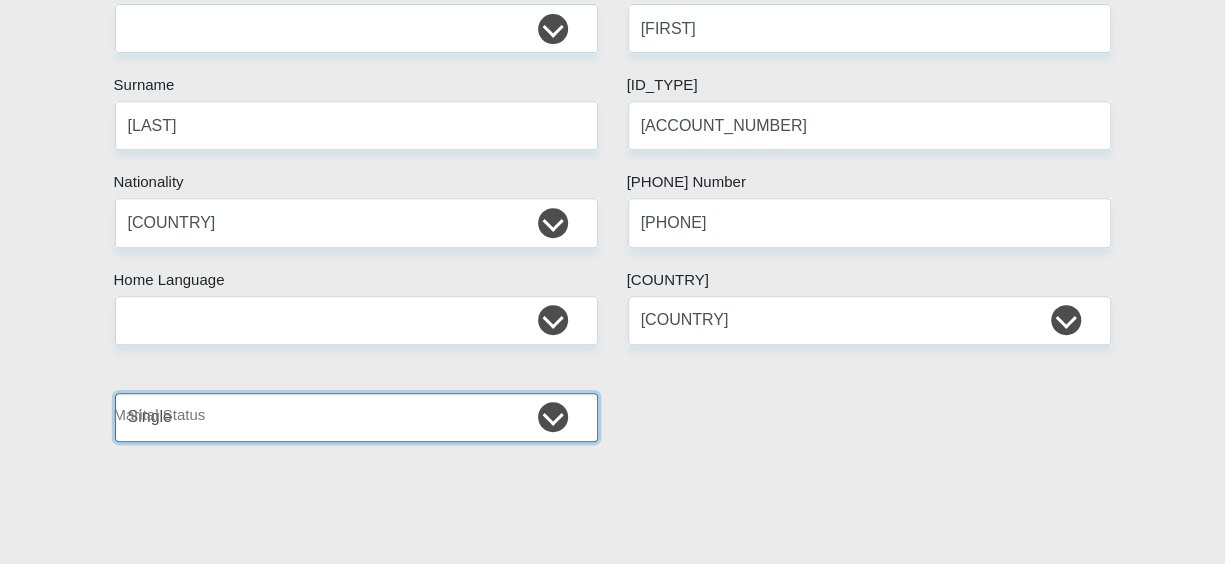 click on "[MARITAL_STATUS]" at bounding box center (356, 417) 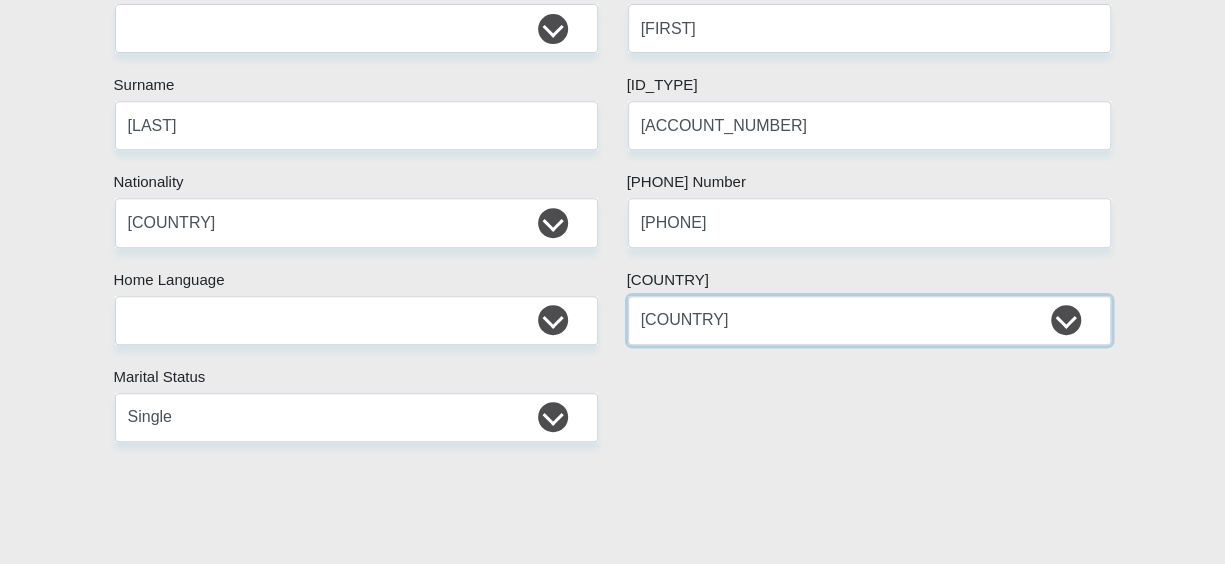 click on "[COUNTRY]" at bounding box center (869, 320) 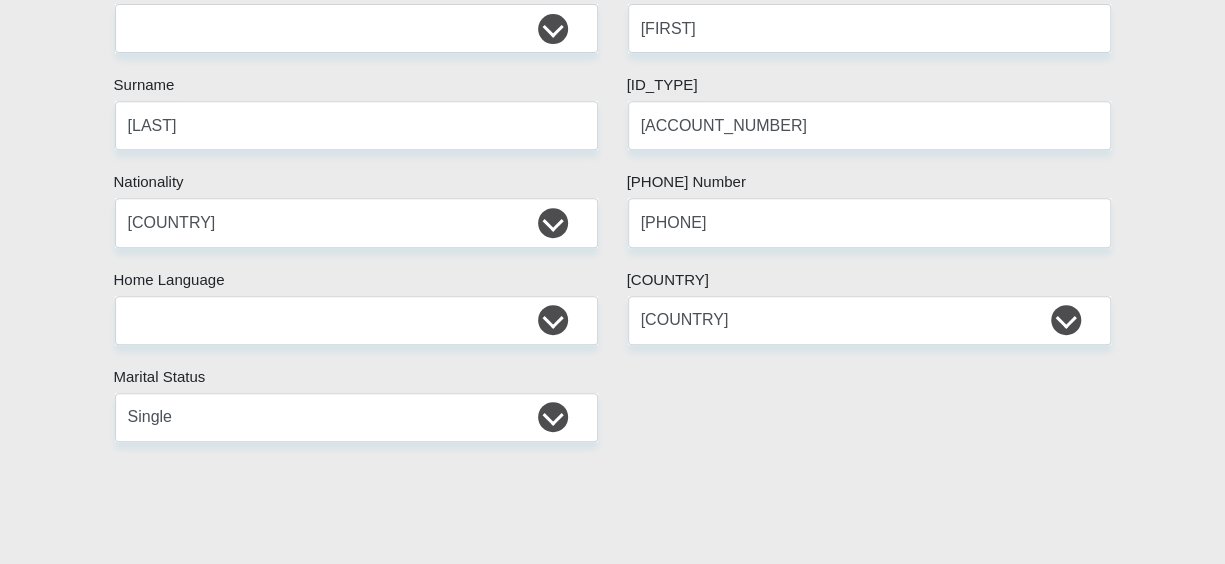 click on "Mr
Ms
Mrs
Dr
Other
Title
Evette
First Name
Smit
Surname
[ID NUMBER]
South African ID Number
Please input valid ID number
South Africa
Afghanistan
Aland Islands
Albania
Algeria
America Samoa
American Virgin Islands
Andorra
Angola
Anguilla  Antarctica  Aruba" at bounding box center [613, 2844] 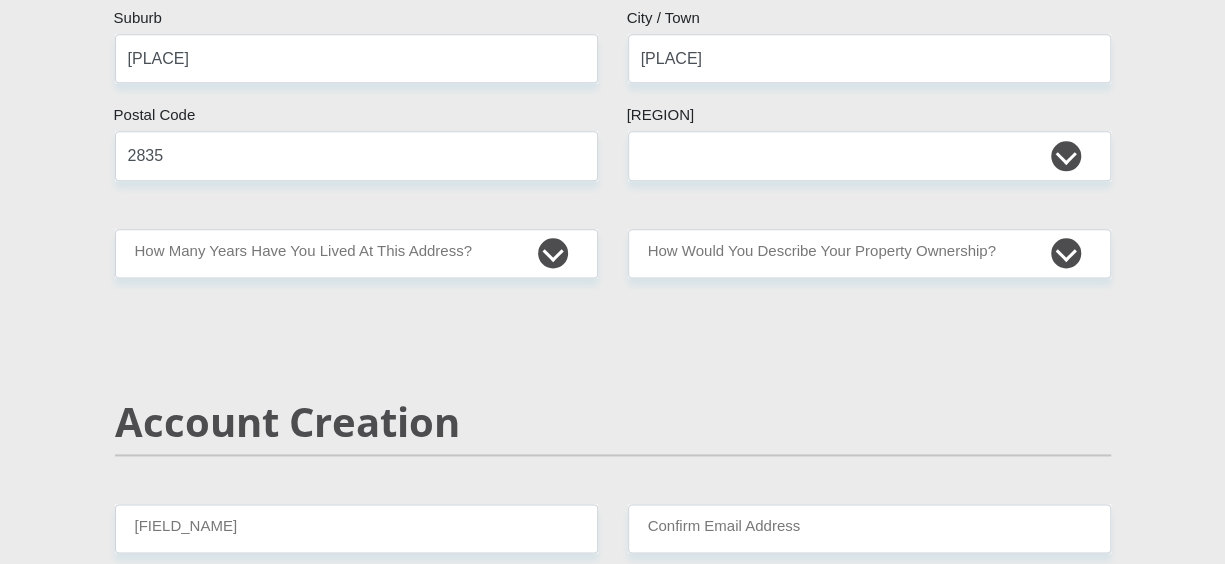 scroll, scrollTop: 1100, scrollLeft: 0, axis: vertical 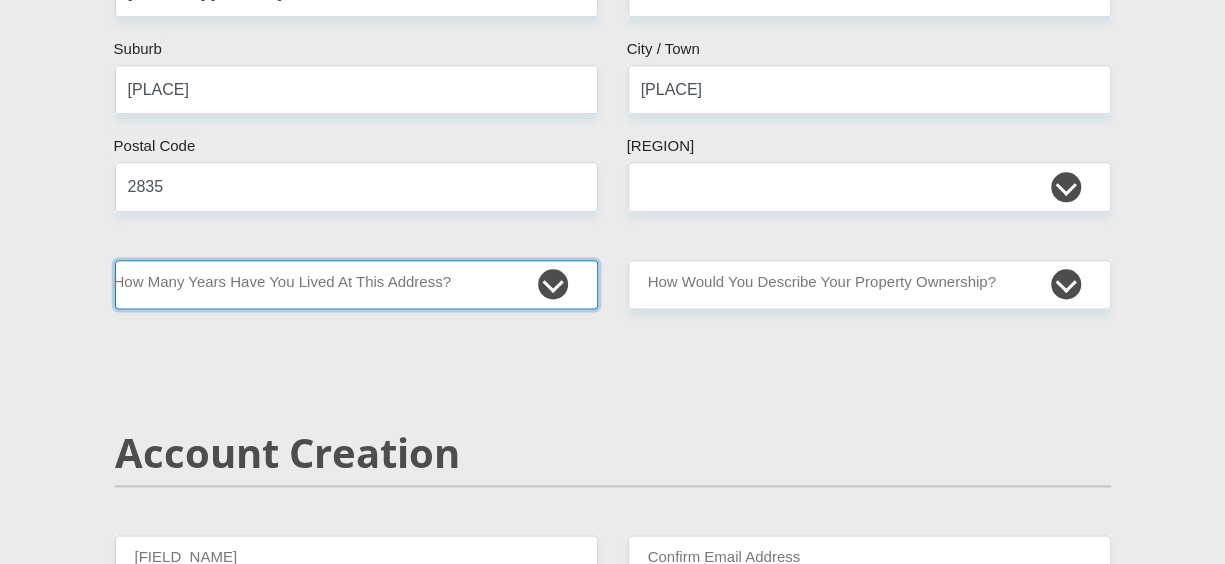 click on "[EMPLOYMENT_DURATION]" at bounding box center [356, 284] 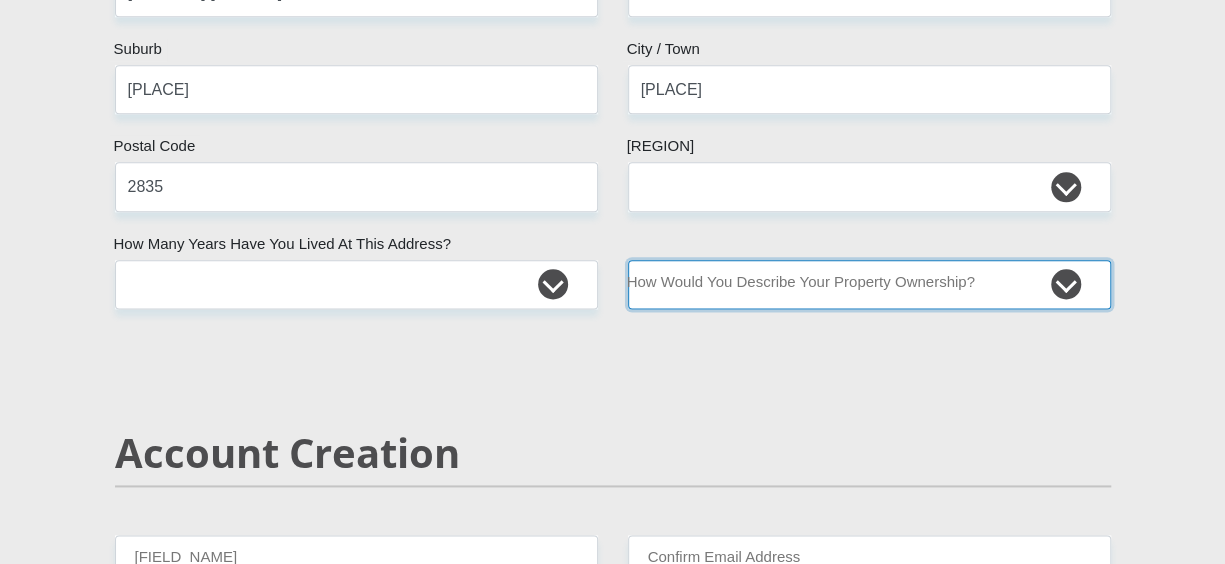 click on "Owned
Rented
Family Owned
Company Dwelling" at bounding box center (869, 284) 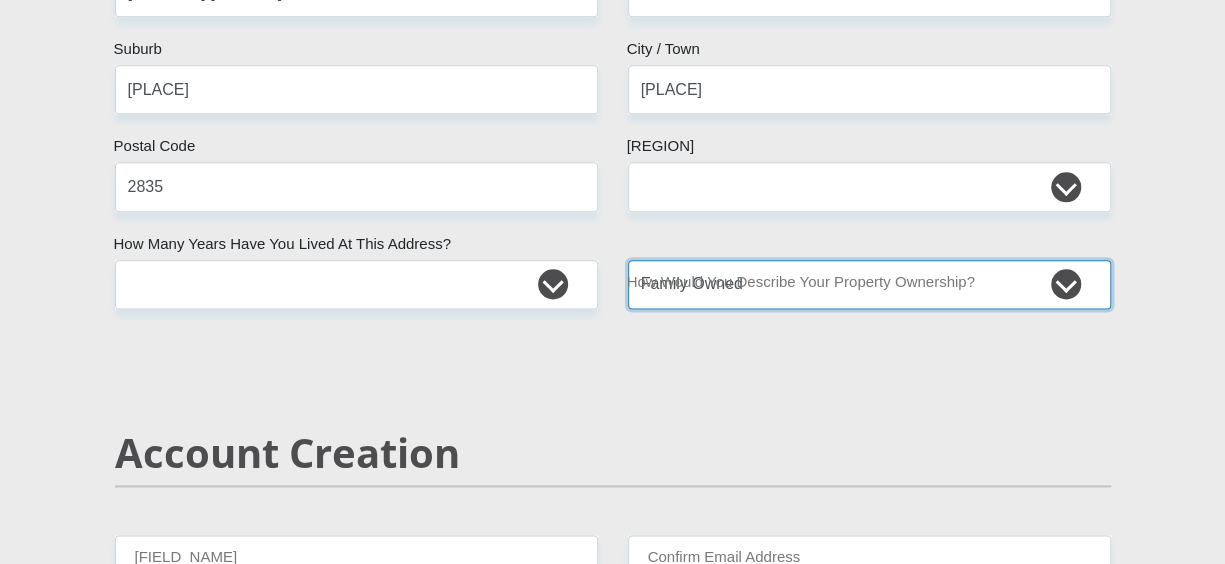 click on "Owned
Rented
Family Owned
Company Dwelling" at bounding box center (869, 284) 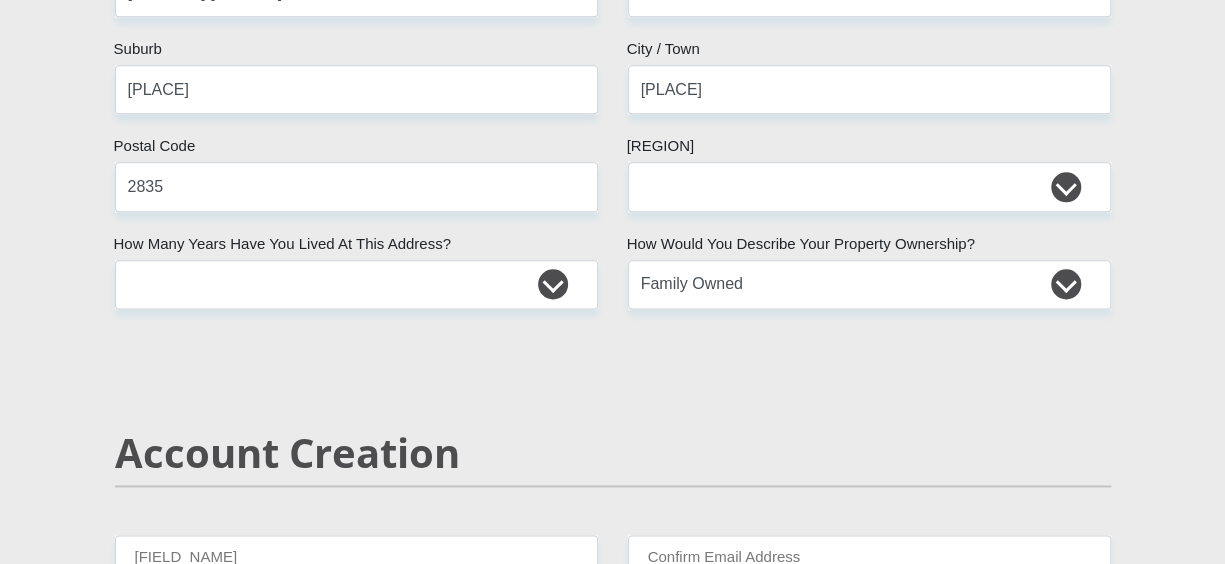 click on "Mr
Ms
Mrs
Dr
Other
Title
Evette
First Name
Smit
Surname
[ID NUMBER]
South African ID Number
Please input valid ID number
South Africa
Afghanistan
Aland Islands
Albania
Algeria
America Samoa
American Virgin Islands
Andorra
Angola
Anguilla  Antarctica  Aruba" at bounding box center [613, 2144] 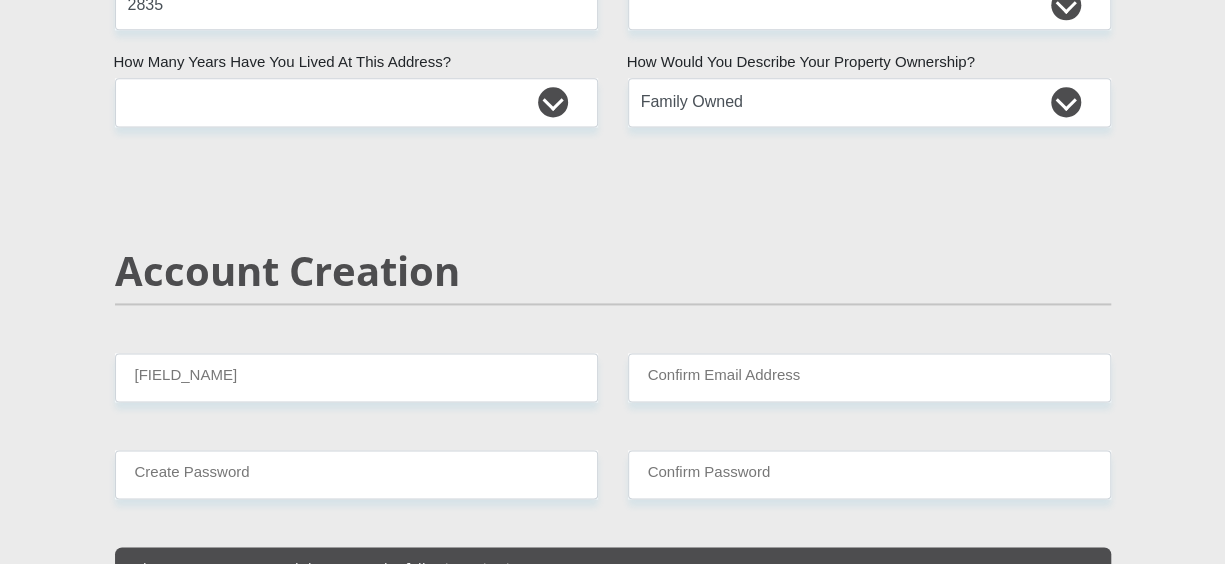 scroll, scrollTop: 1400, scrollLeft: 0, axis: vertical 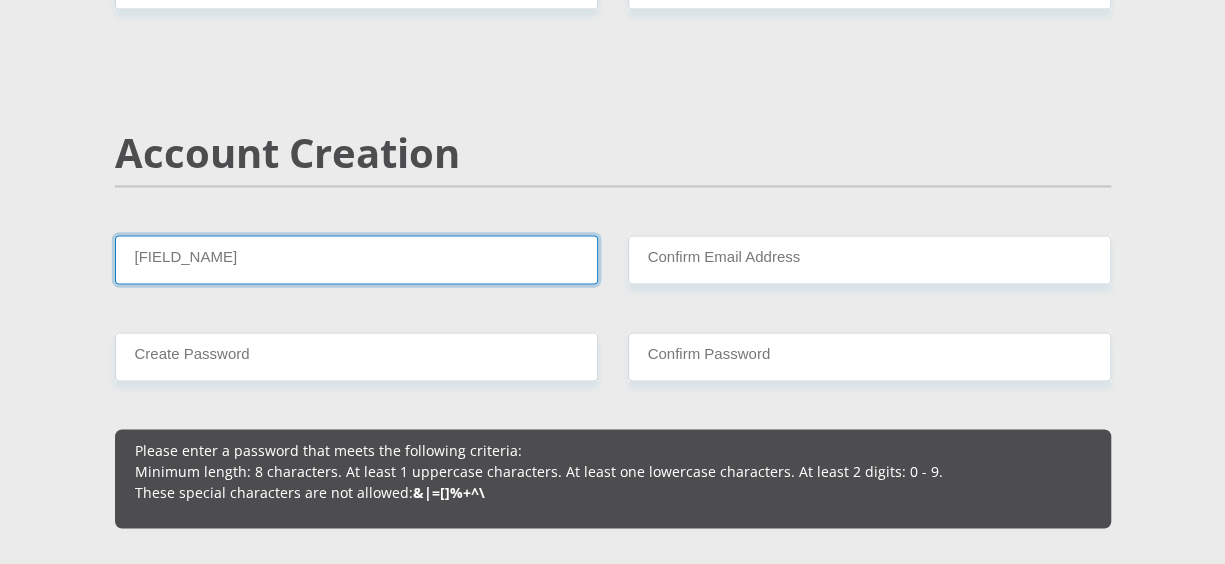 click on "[FIELD_NAME]" at bounding box center [356, 259] 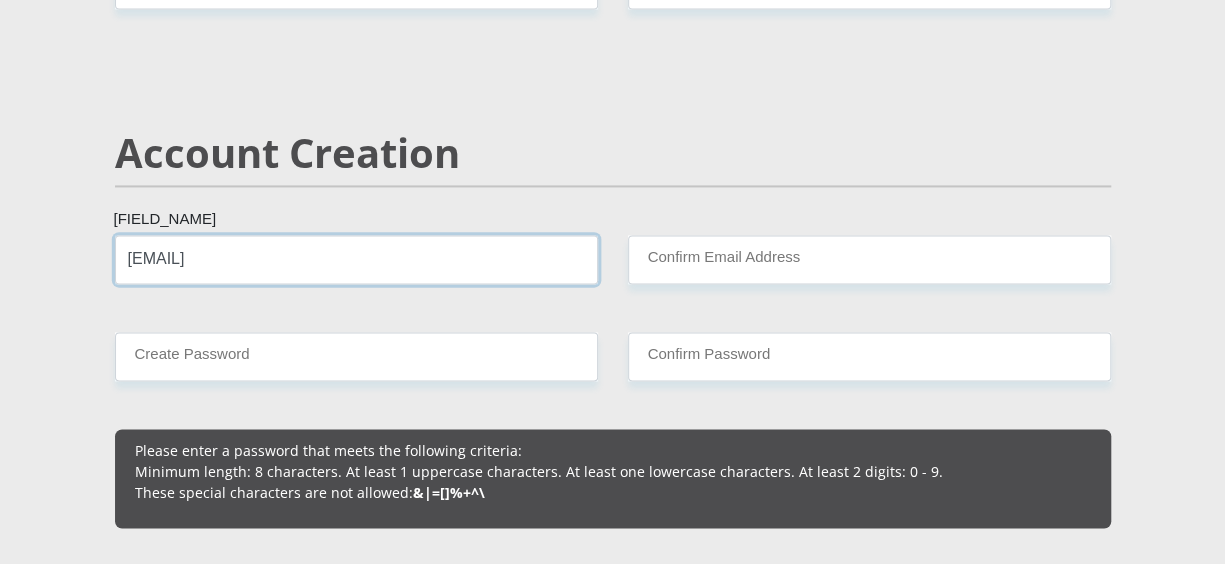 type on "[EMAIL]" 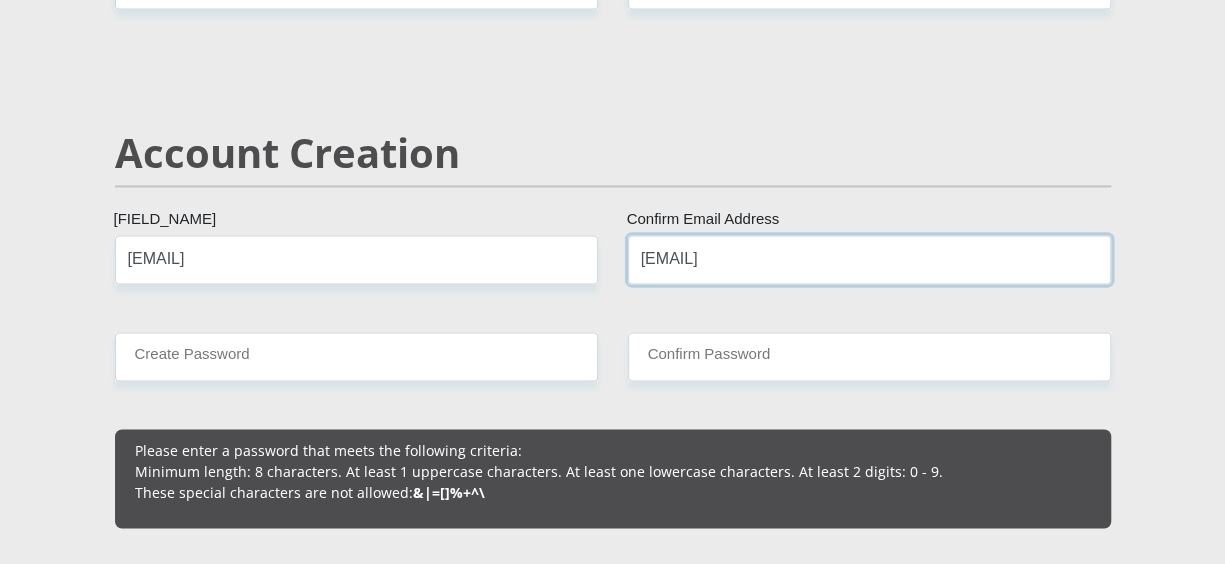 type on "[EMAIL]" 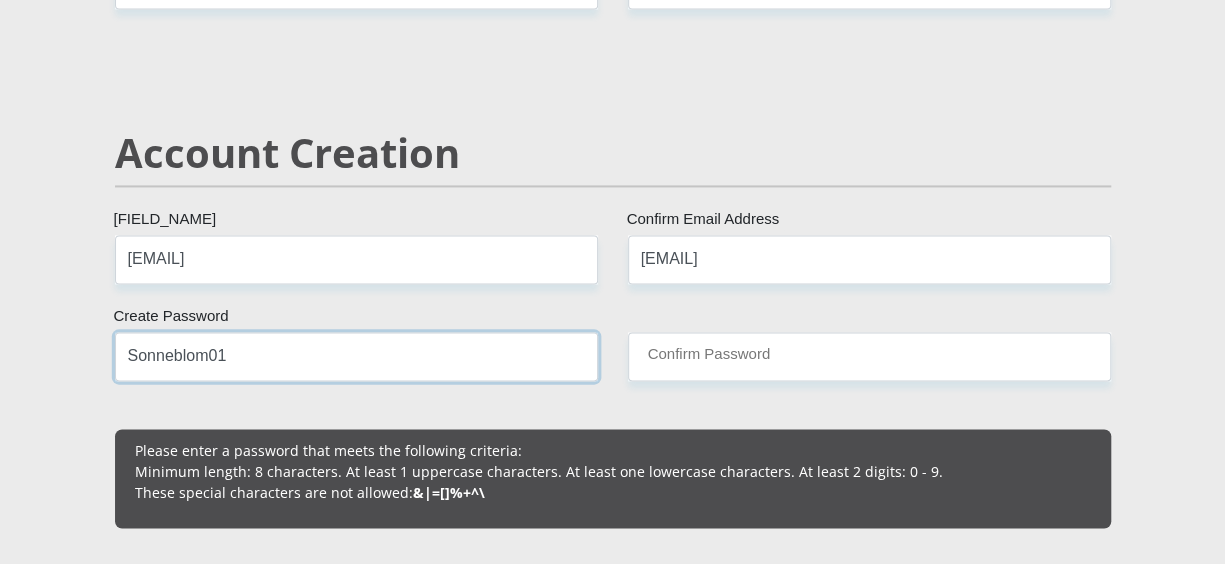 type on "Sonneblom01" 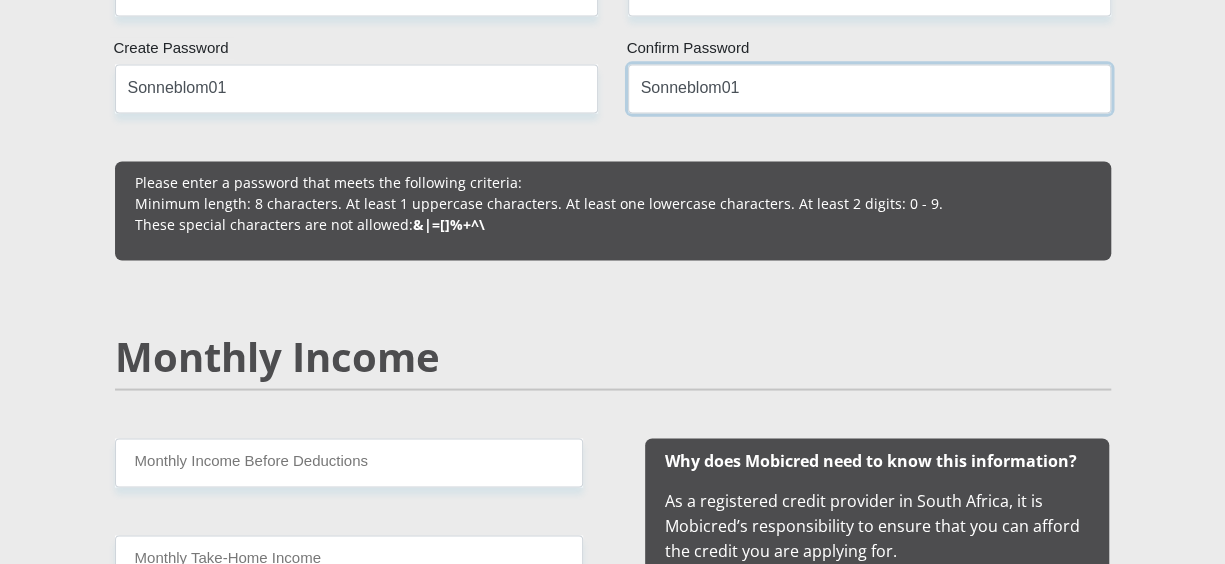 scroll, scrollTop: 1700, scrollLeft: 0, axis: vertical 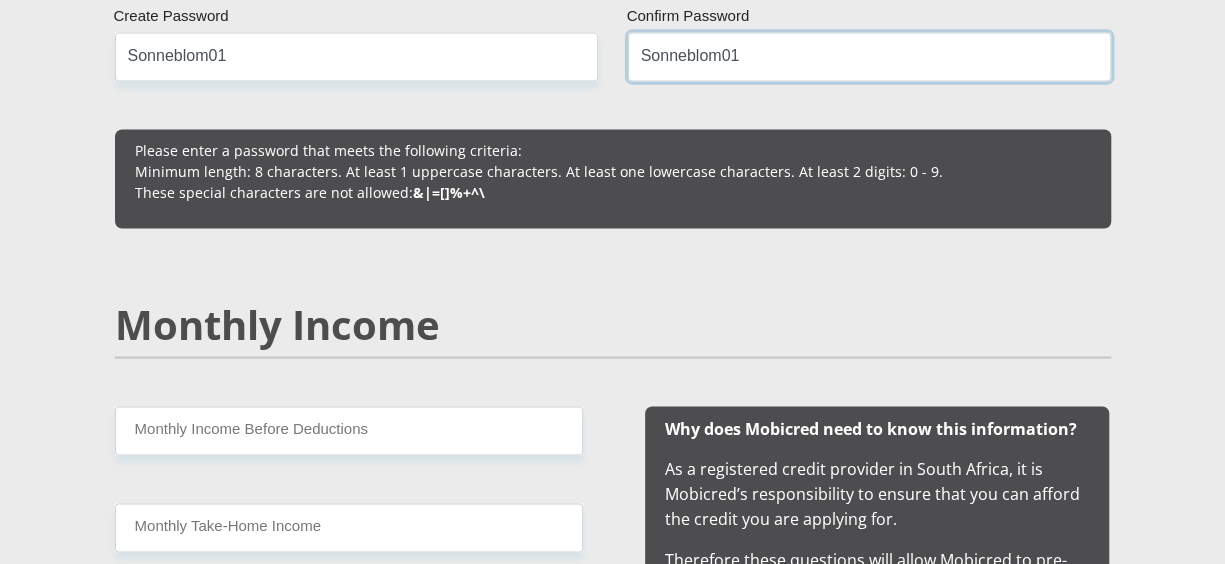 type on "Sonneblom01" 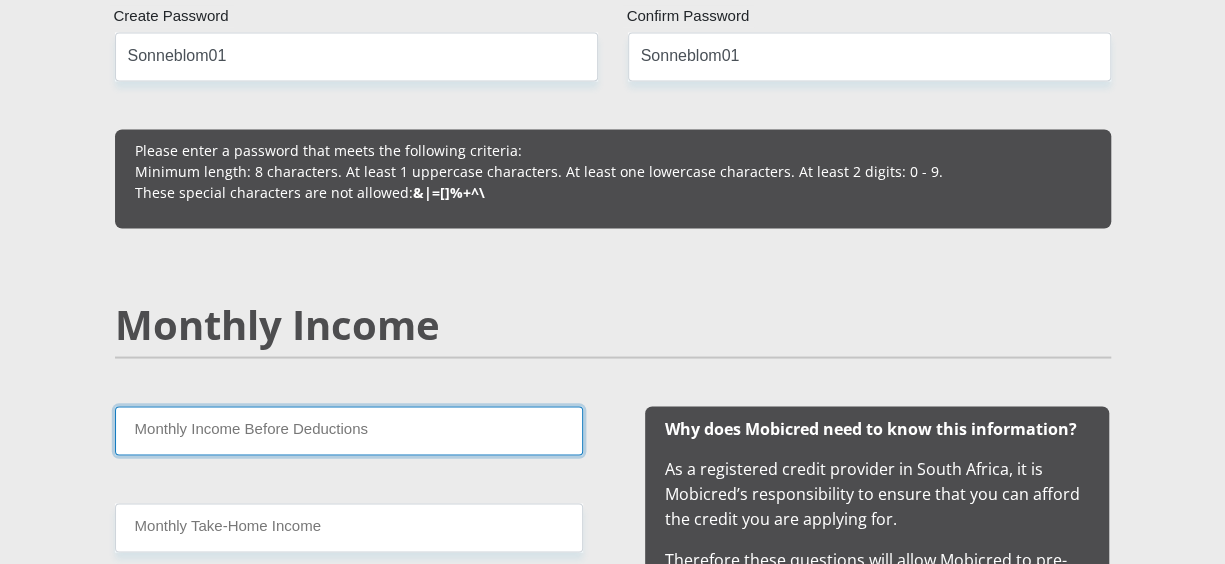 click on "Monthly Income Before Deductions" at bounding box center (349, 430) 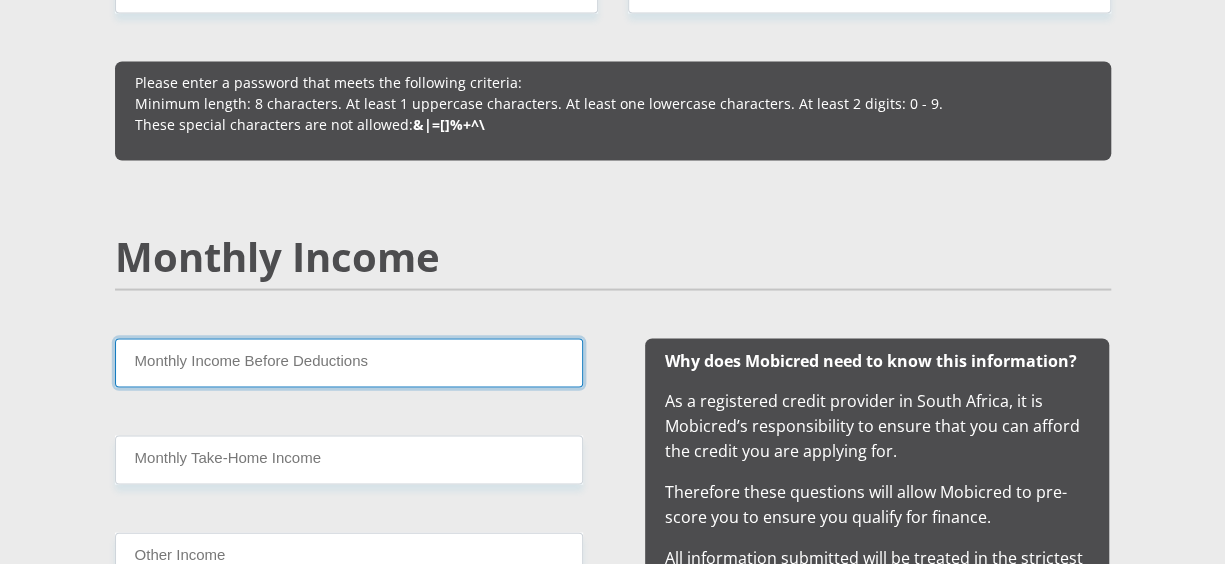 scroll, scrollTop: 1800, scrollLeft: 0, axis: vertical 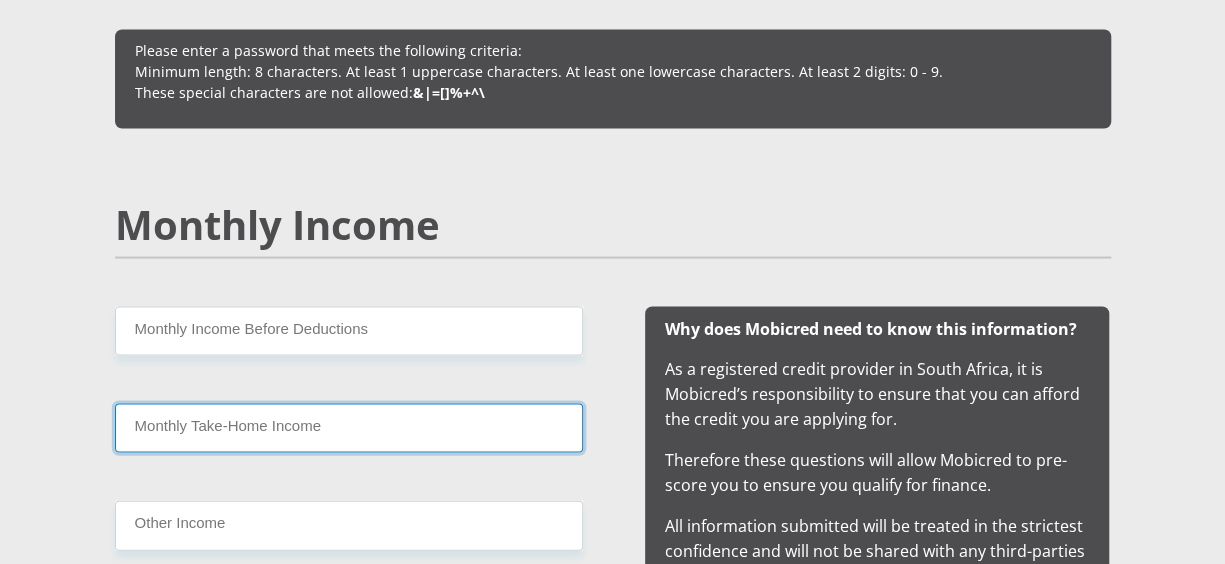 click on "Monthly Take-Home Income" at bounding box center [349, 427] 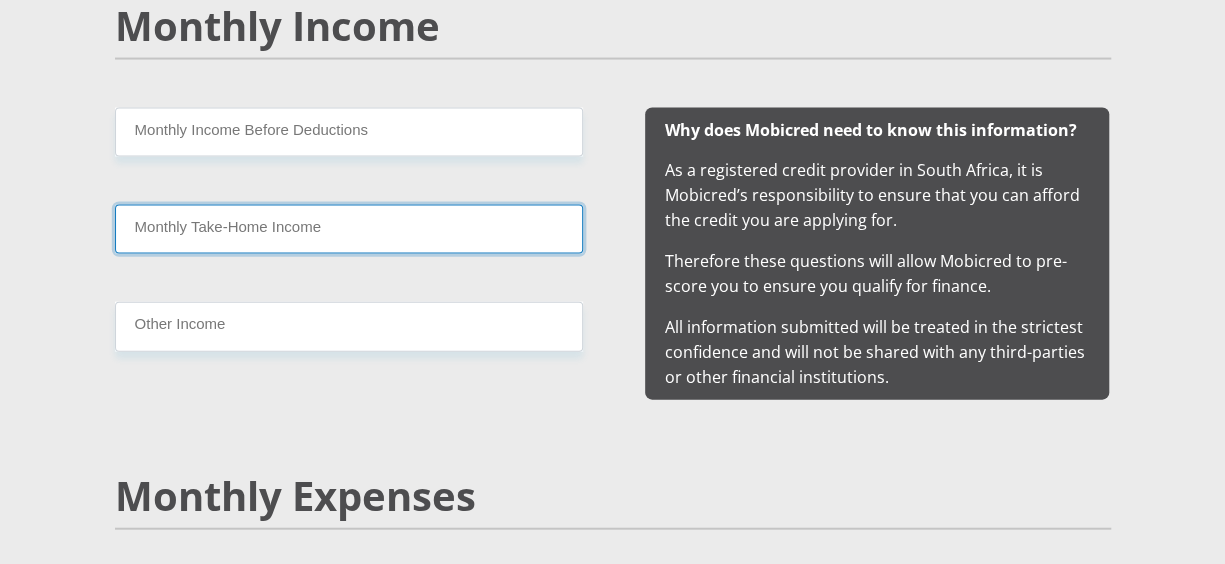 scroll, scrollTop: 2000, scrollLeft: 0, axis: vertical 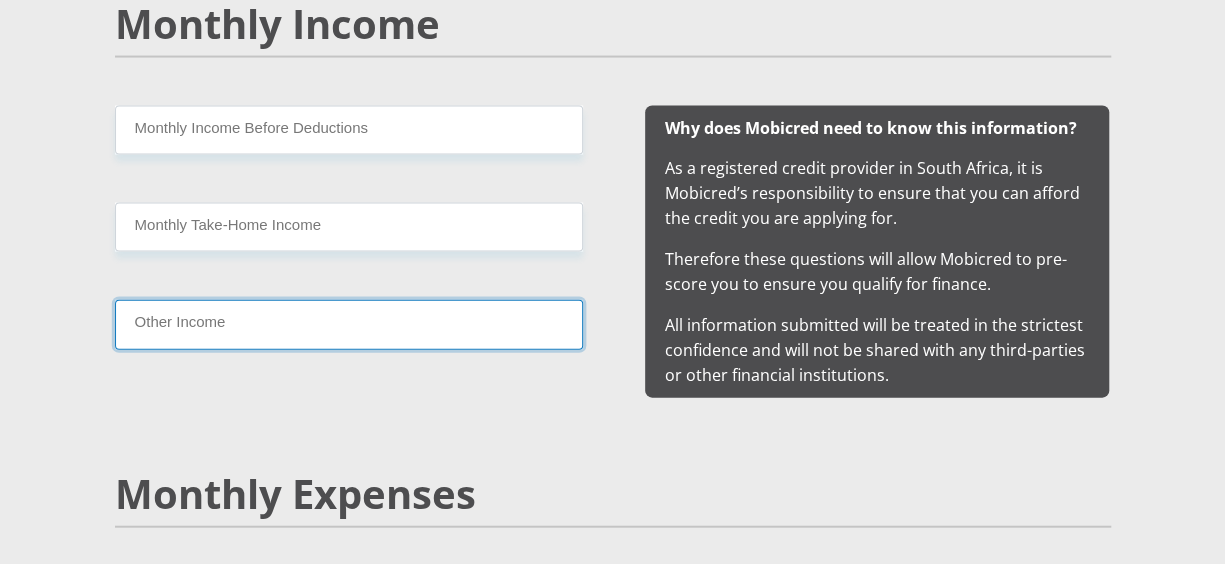 click on "Other Income" at bounding box center (349, 324) 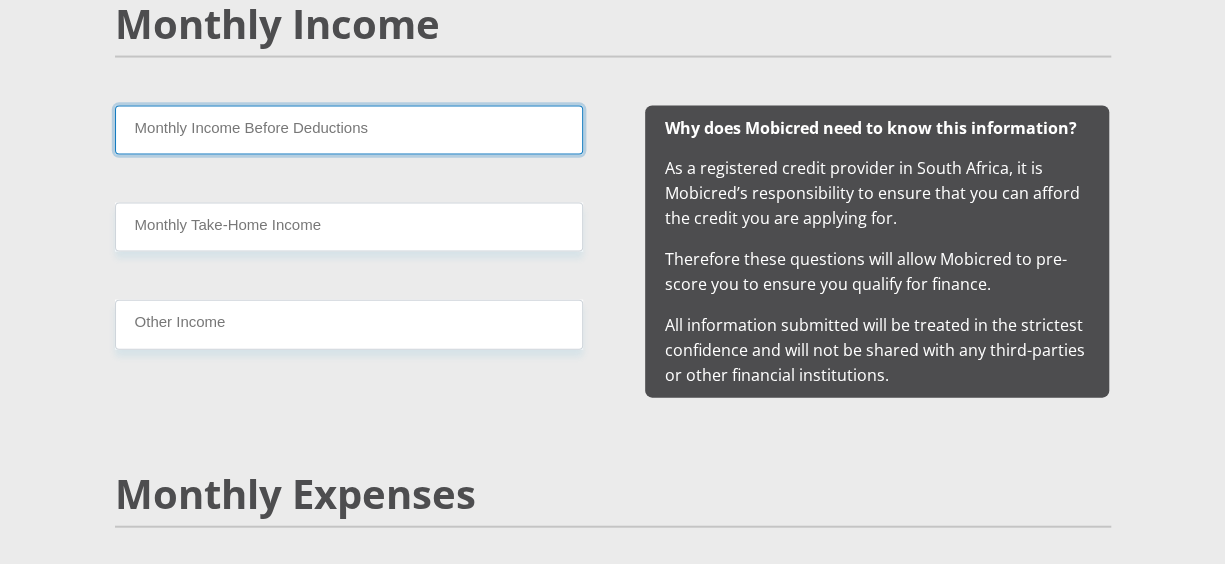 click on "Monthly Income Before Deductions" at bounding box center [349, 130] 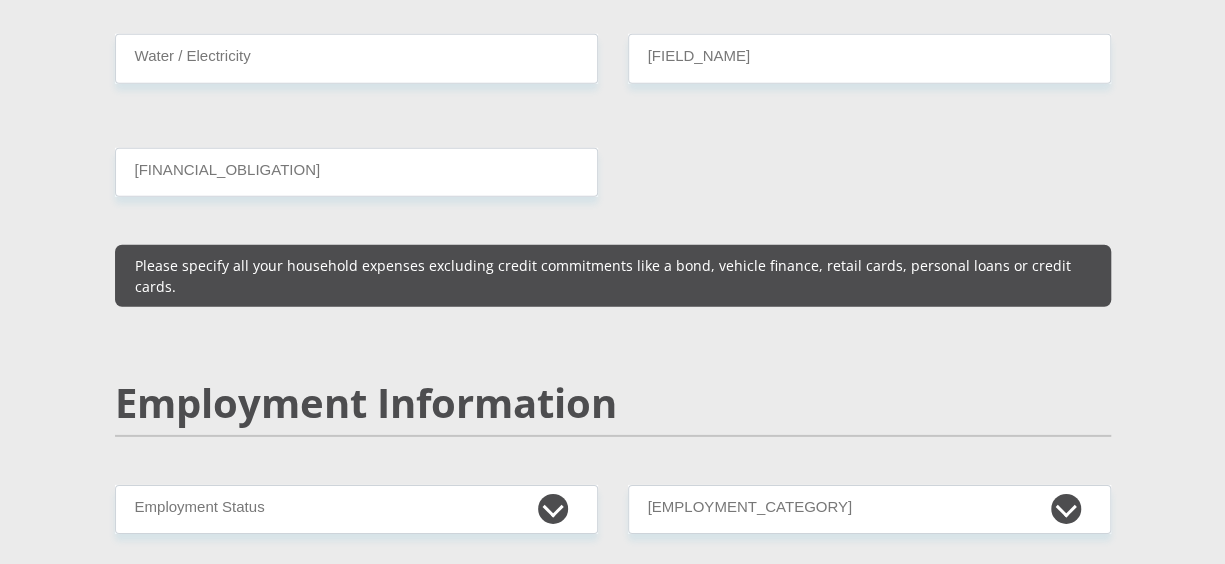 scroll, scrollTop: 2800, scrollLeft: 0, axis: vertical 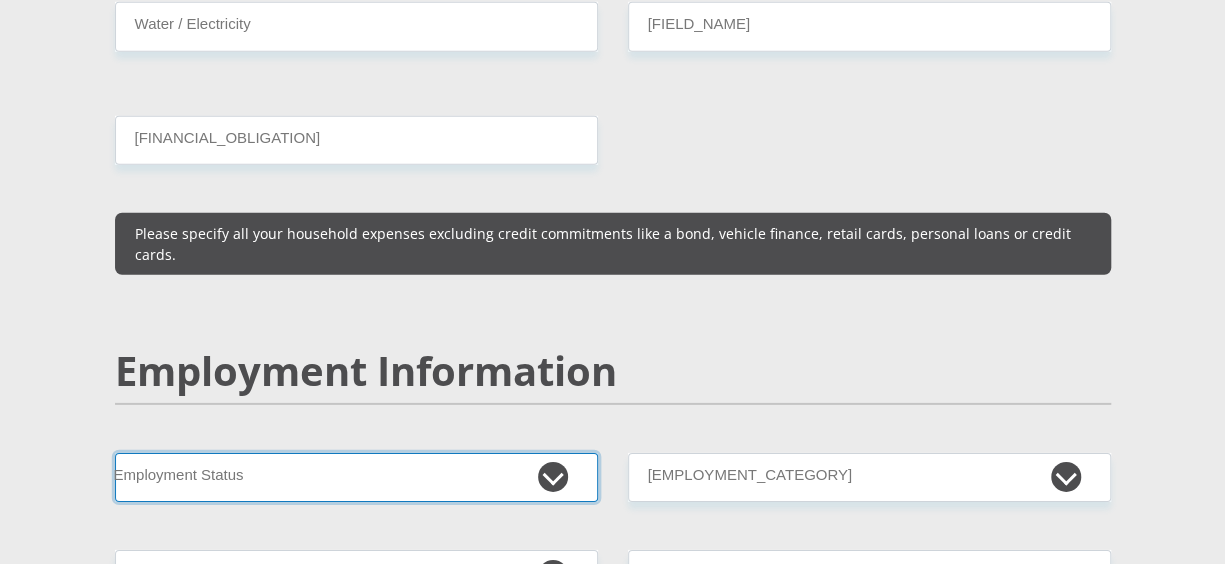 click on "[EMPLOYMENT_STATUS]" at bounding box center (356, 477) 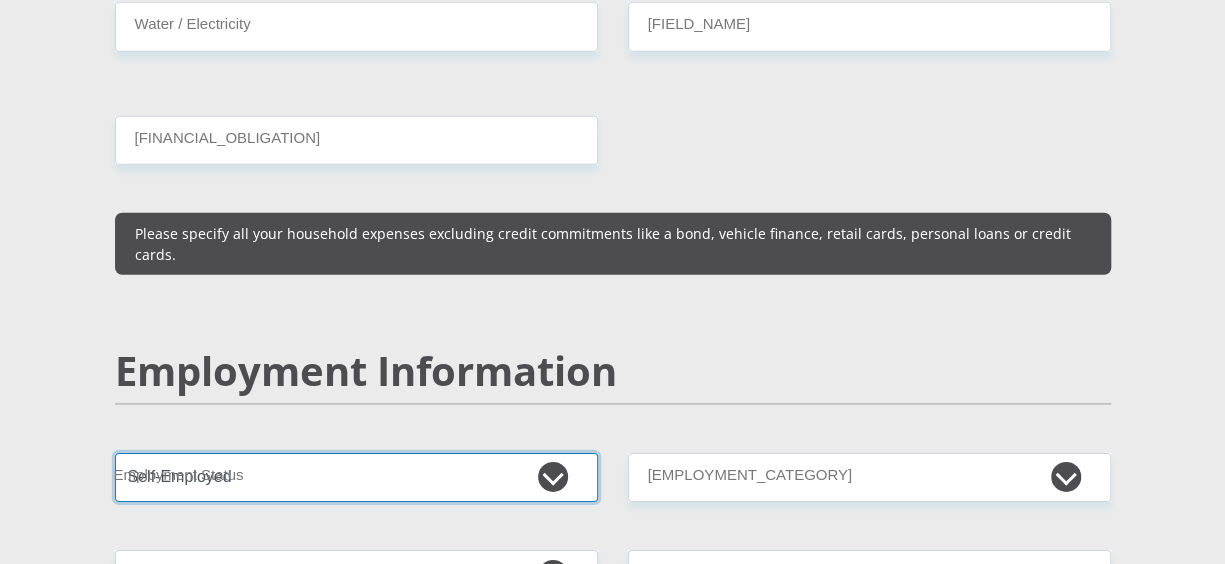 click on "[EMPLOYMENT_STATUS]" at bounding box center [356, 477] 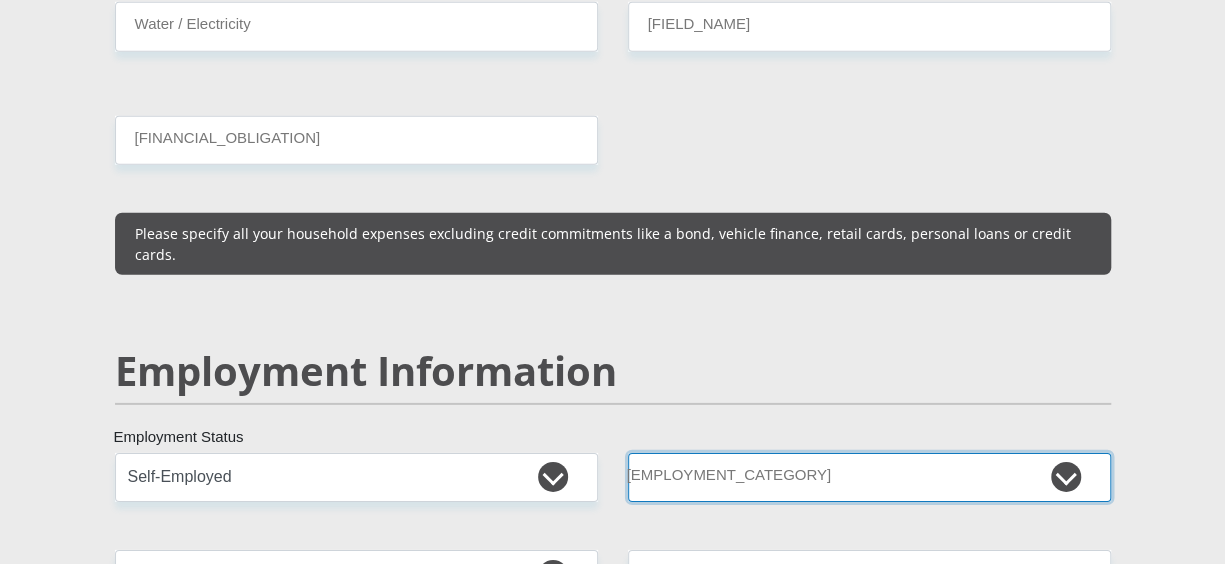 click on "AGRICULTURE
ALCOHOL & TOBACCO
CONSTRUCTION MATERIALS
METALLURGY
EQUIPMENT FOR RENEWABLE ENERGY
SPECIALIZED CONTRACTORS
CAR
GAMING (INCL. INTERNET
OTHER WHOLESALE
UNLICENSED PHARMACEUTICALS
CURRENCY EXCHANGE HOUSES
OTHER FINANCIAL INSTITUTIONS & INSURANCE
REAL ESTATE AGENTS
OIL & GAS
OTHER MATERIALS (E.G. IRON ORE)
PRECIOUS STONES & PRECIOUS METALS
POLITICAL ORGANIZATIONS
RELIGIOUS ORGANIZATIONS(NOT SECTS)
ACTI. HAVING BUSINESS DEAL WITH PUBLIC ADMINISTRATION
LAUNDROMATS" at bounding box center (869, 477) 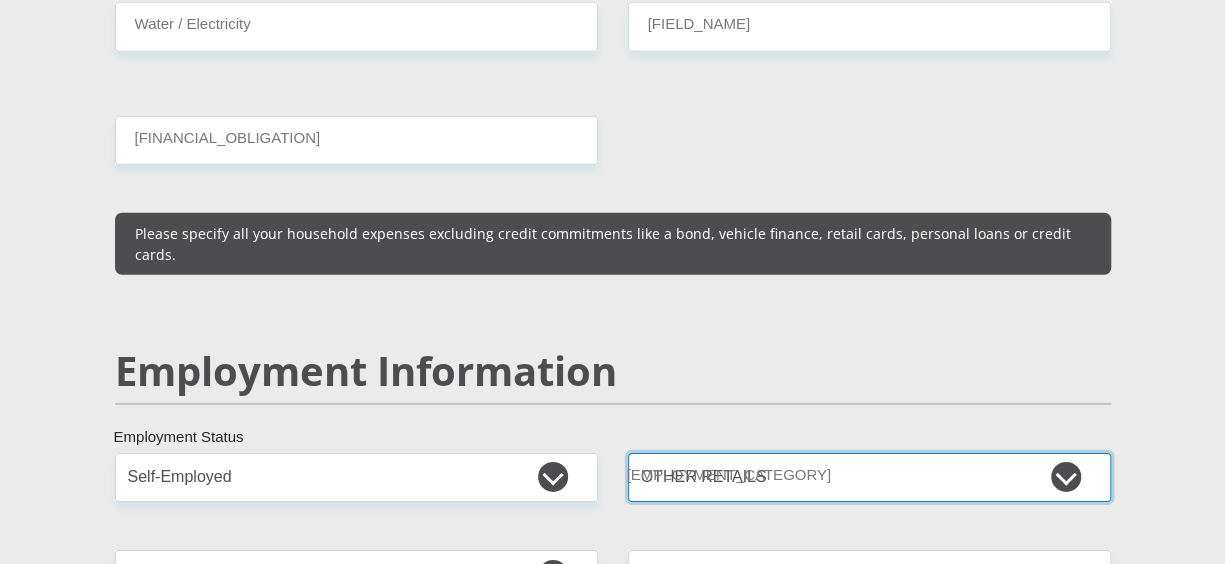 click on "AGRICULTURE
ALCOHOL & TOBACCO
CONSTRUCTION MATERIALS
METALLURGY
EQUIPMENT FOR RENEWABLE ENERGY
SPECIALIZED CONTRACTORS
CAR
GAMING (INCL. INTERNET
OTHER WHOLESALE
UNLICENSED PHARMACEUTICALS
CURRENCY EXCHANGE HOUSES
OTHER FINANCIAL INSTITUTIONS & INSURANCE
REAL ESTATE AGENTS
OIL & GAS
OTHER MATERIALS (E.G. IRON ORE)
PRECIOUS STONES & PRECIOUS METALS
POLITICAL ORGANIZATIONS
RELIGIOUS ORGANIZATIONS(NOT SECTS)
ACTI. HAVING BUSINESS DEAL WITH PUBLIC ADMINISTRATION
LAUNDROMATS" at bounding box center [869, 477] 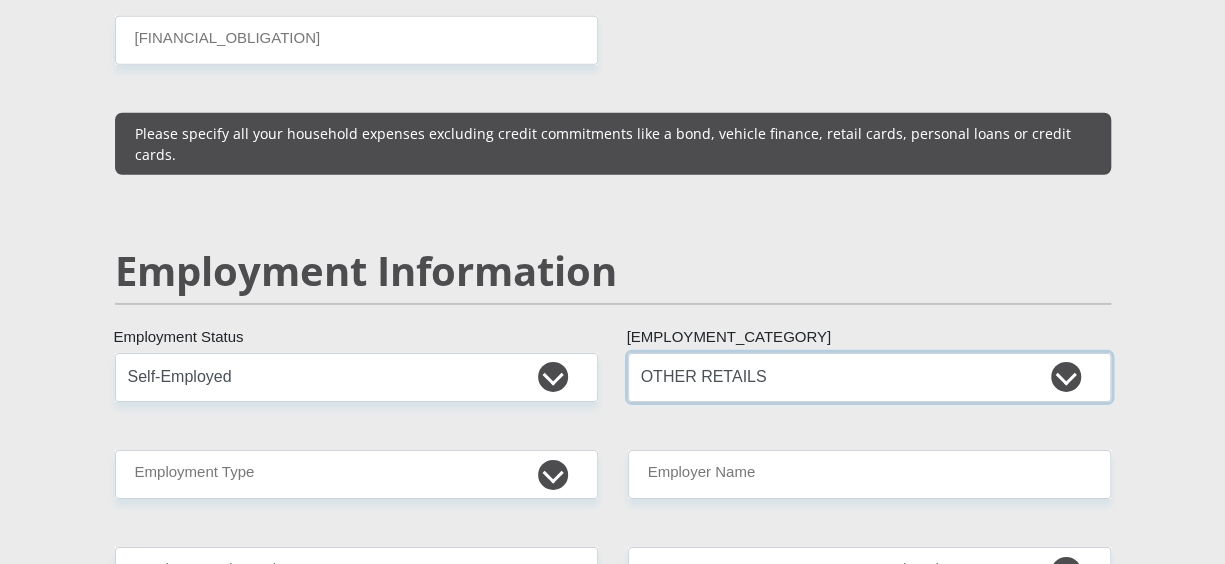 scroll, scrollTop: 3000, scrollLeft: 0, axis: vertical 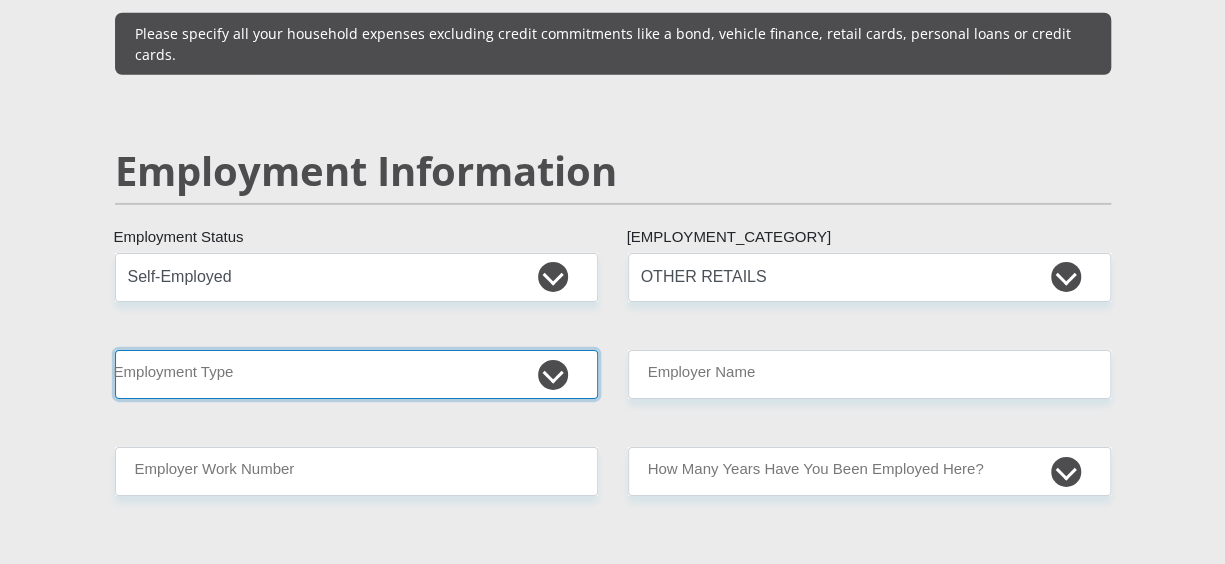 click on "[OCCUPATION]" at bounding box center [356, 374] 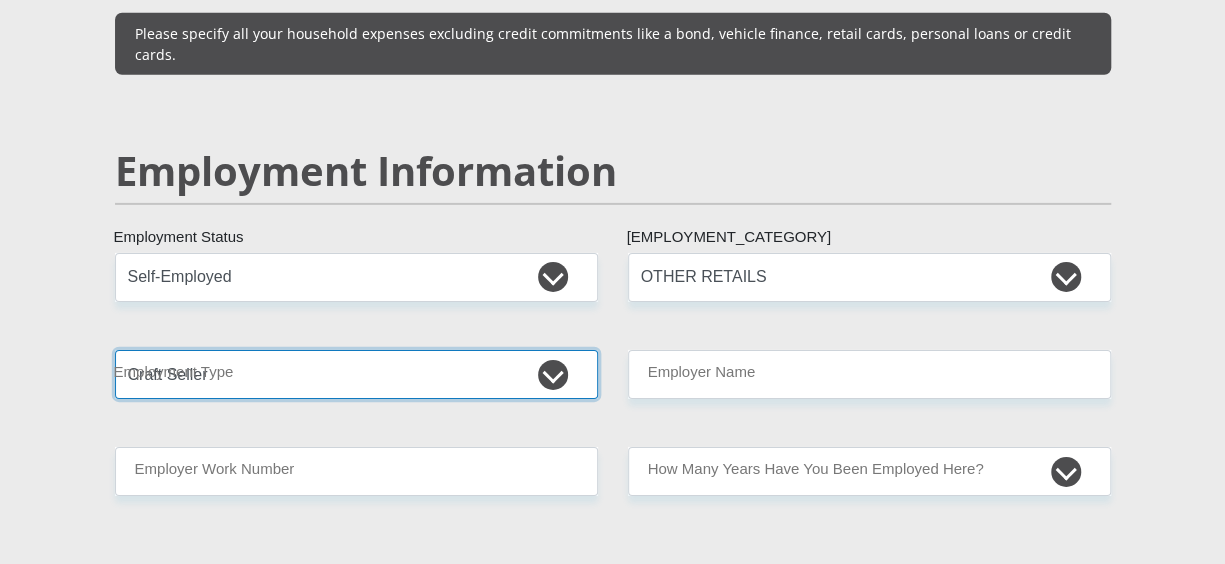 click on "[OCCUPATION]" at bounding box center [356, 374] 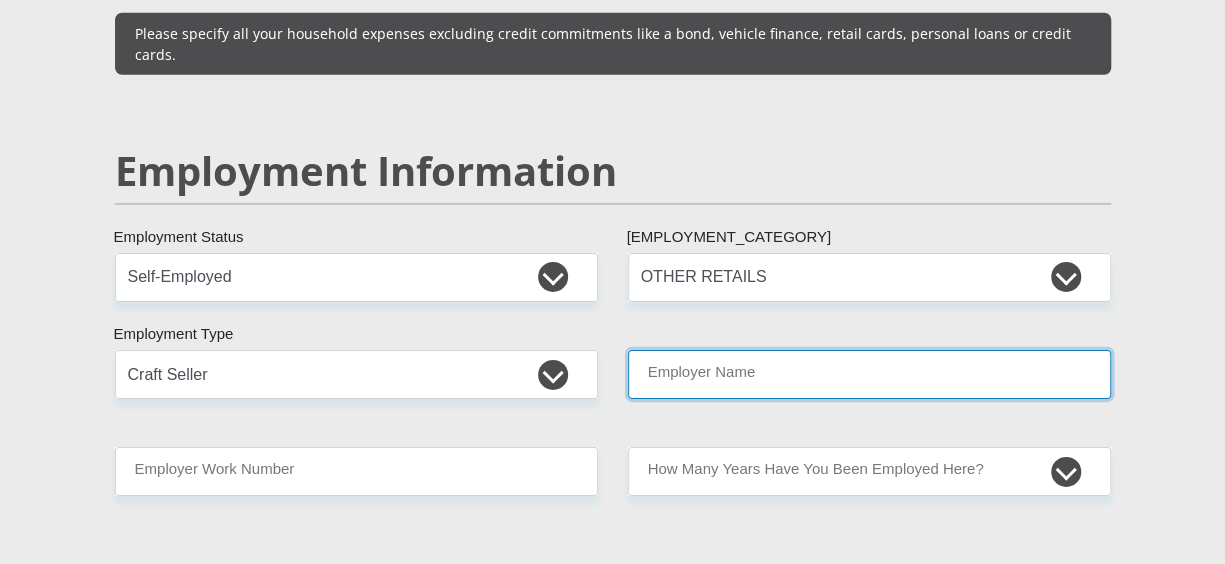 click on "Employer Name" at bounding box center (869, 374) 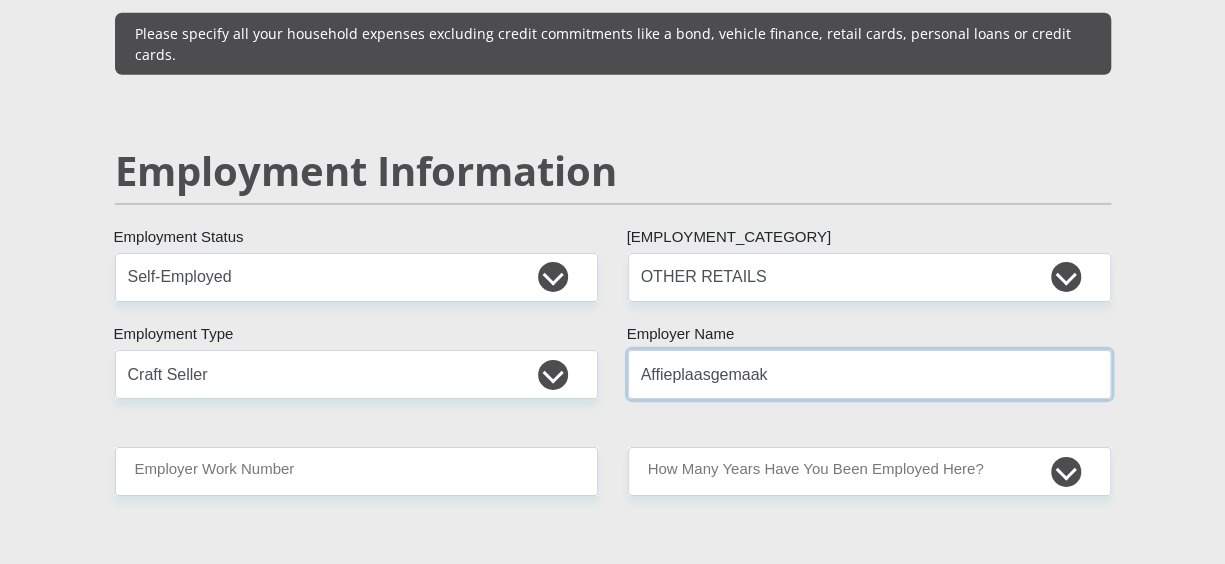 type on "Affieplaasgemaak" 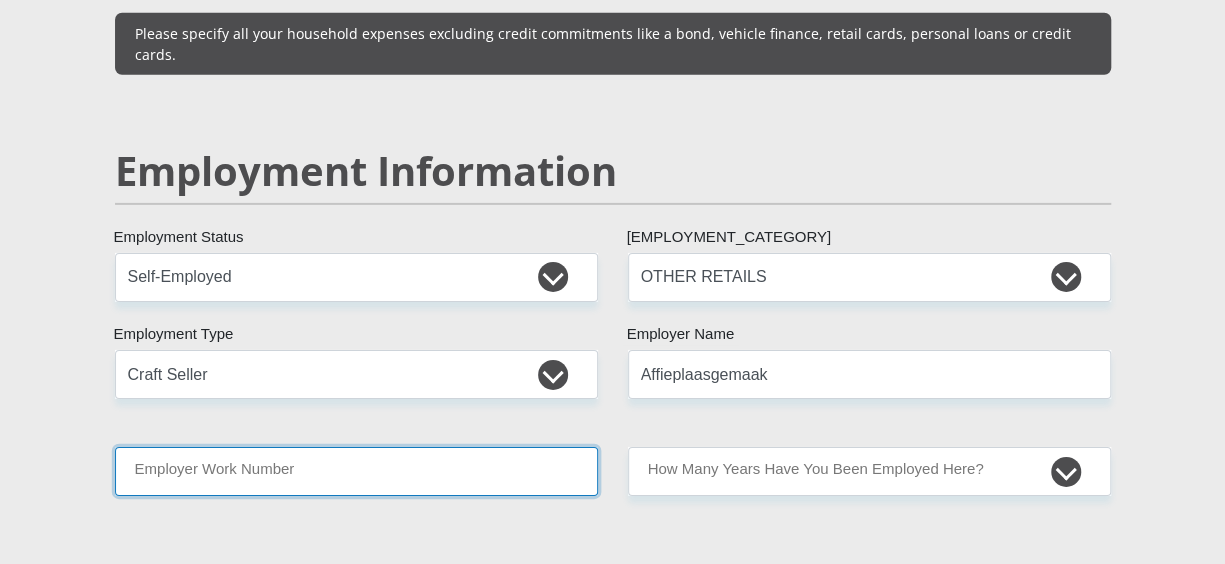 click on "Employer Work Number" at bounding box center (356, 471) 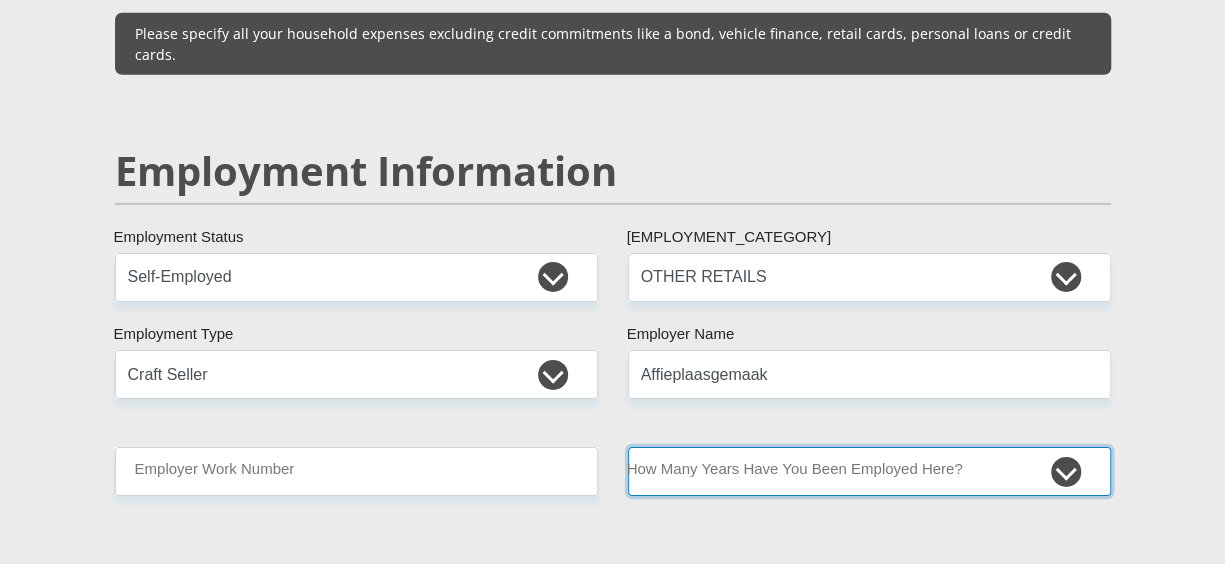 click on "[EMPLOYMENT_DURATION]" at bounding box center [869, 471] 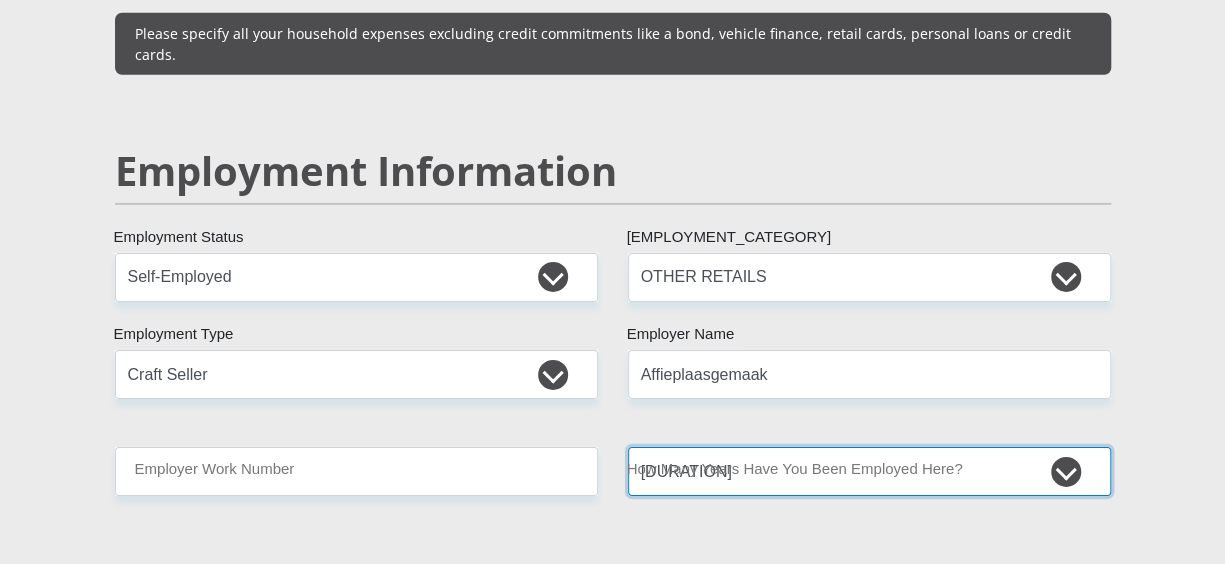 click on "[EMPLOYMENT_DURATION]" at bounding box center (869, 471) 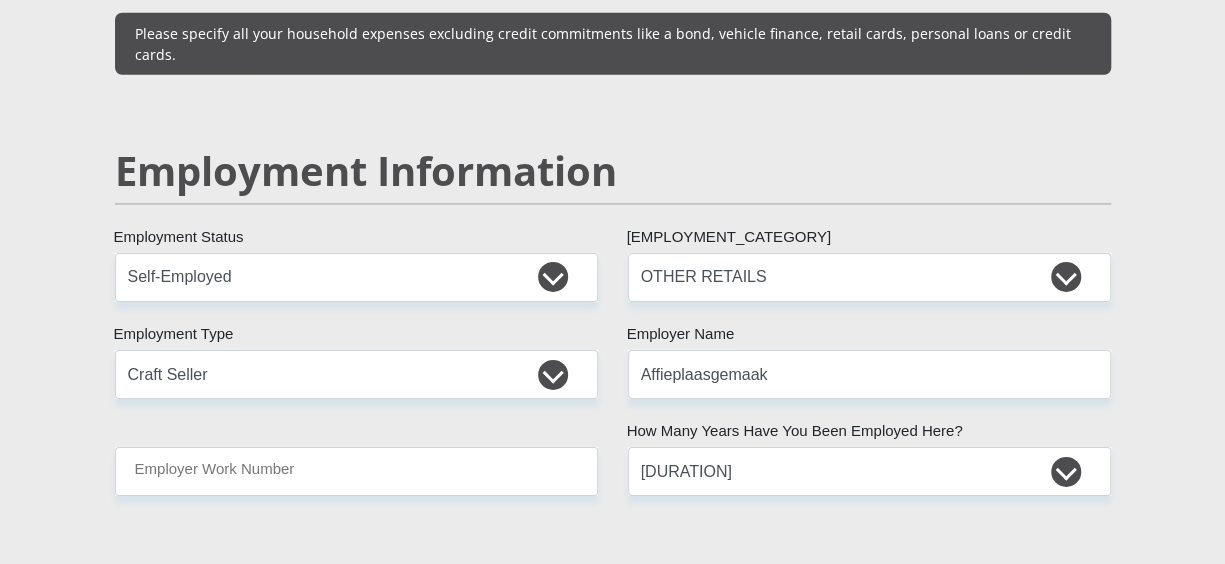 click on "Mr
Ms
Mrs
Dr
Other
Title
Evette
First Name
Smit
Surname
[ID NUMBER]
South African ID Number
Please input valid ID number
South Africa
Afghanistan
Aland Islands
Albania
Algeria
America Samoa
American Virgin Islands
Andorra
Angola
Anguilla  Antarctica  Aruba" at bounding box center [613, 244] 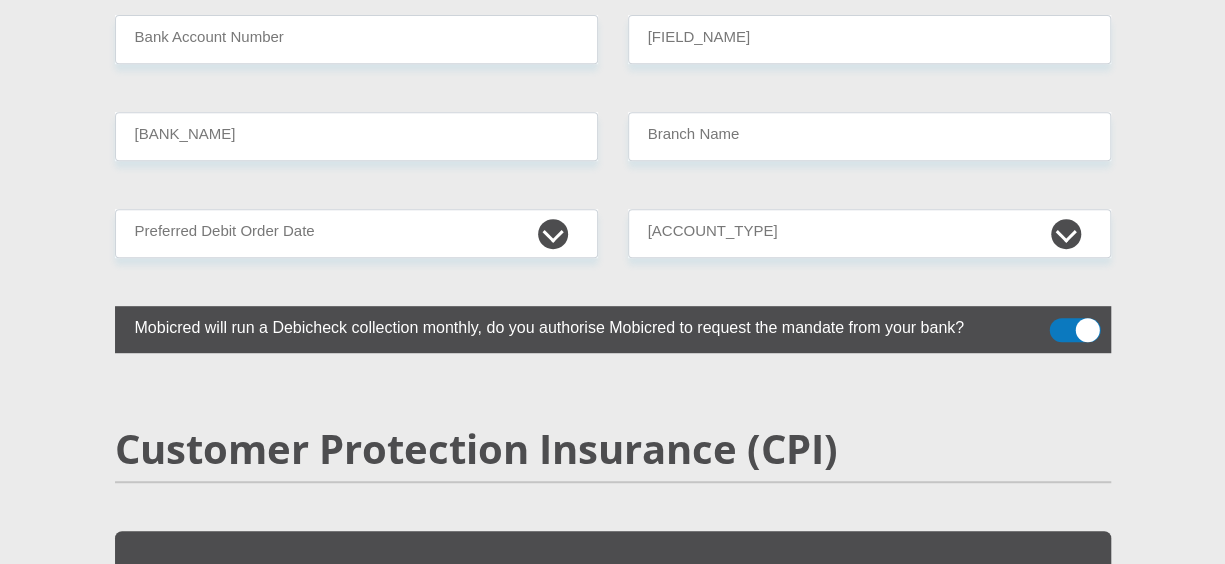 scroll, scrollTop: 4100, scrollLeft: 0, axis: vertical 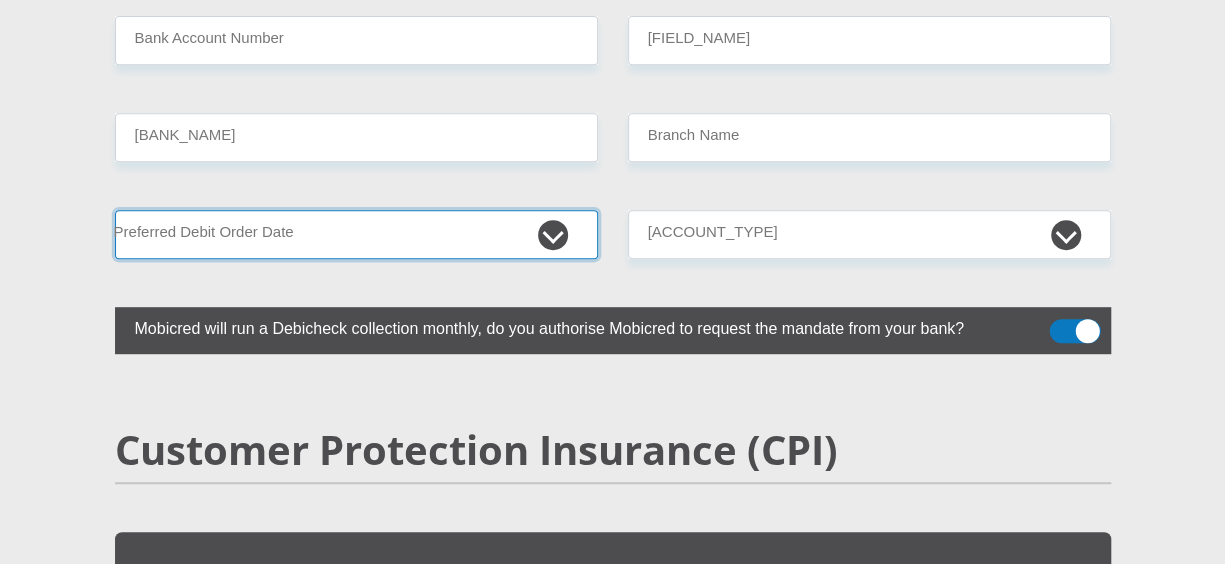 click on "1st
2nd
3rd
4th
5th
7th
18th
19th
20th
21st
22nd
23rd
24th
25th
26th
27th
28th
29th
30th" at bounding box center [356, 234] 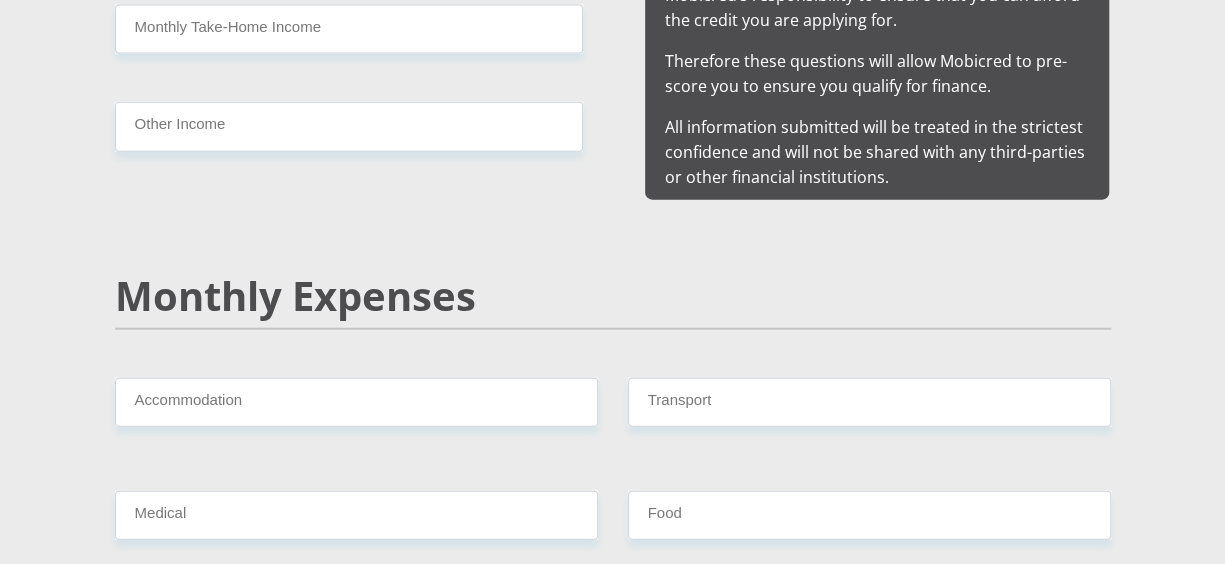 scroll, scrollTop: 2200, scrollLeft: 0, axis: vertical 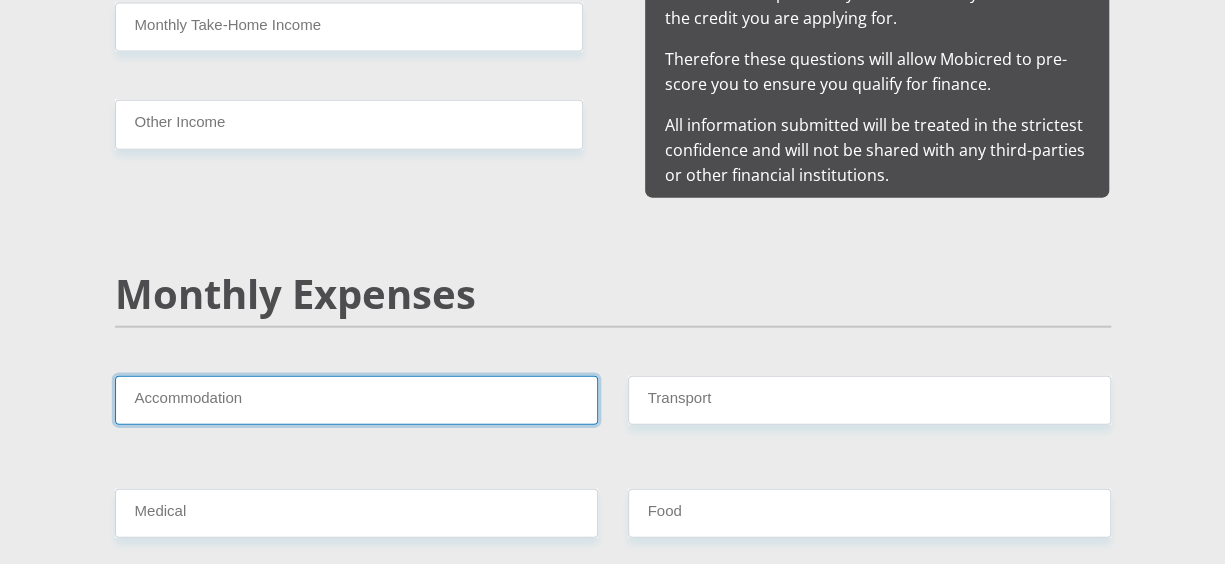 click on "Accommodation" at bounding box center [356, 400] 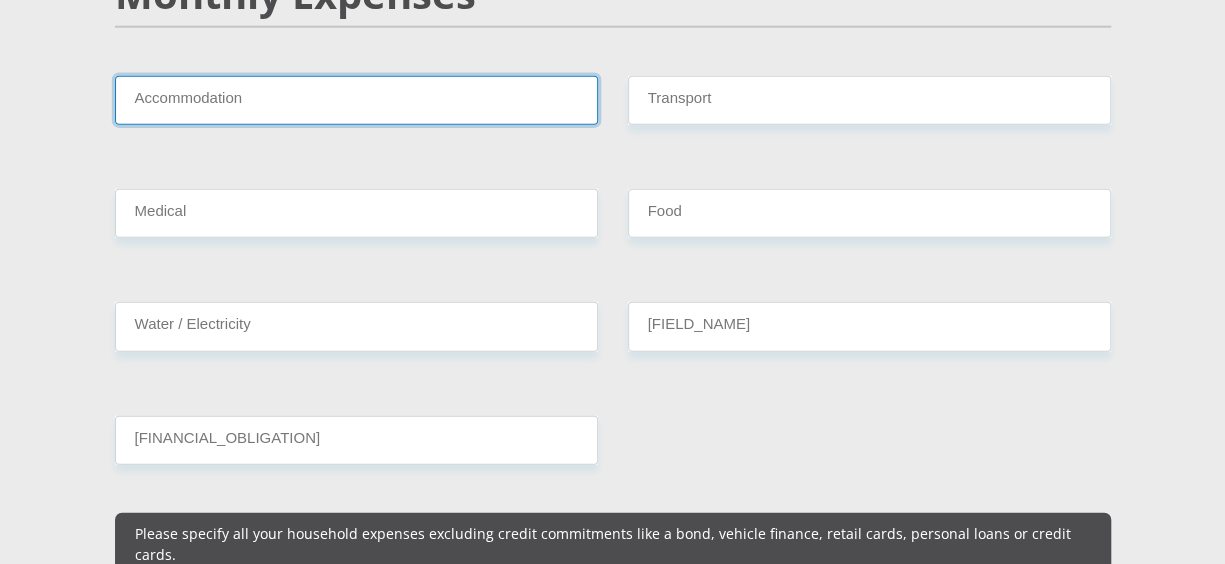scroll, scrollTop: 2400, scrollLeft: 0, axis: vertical 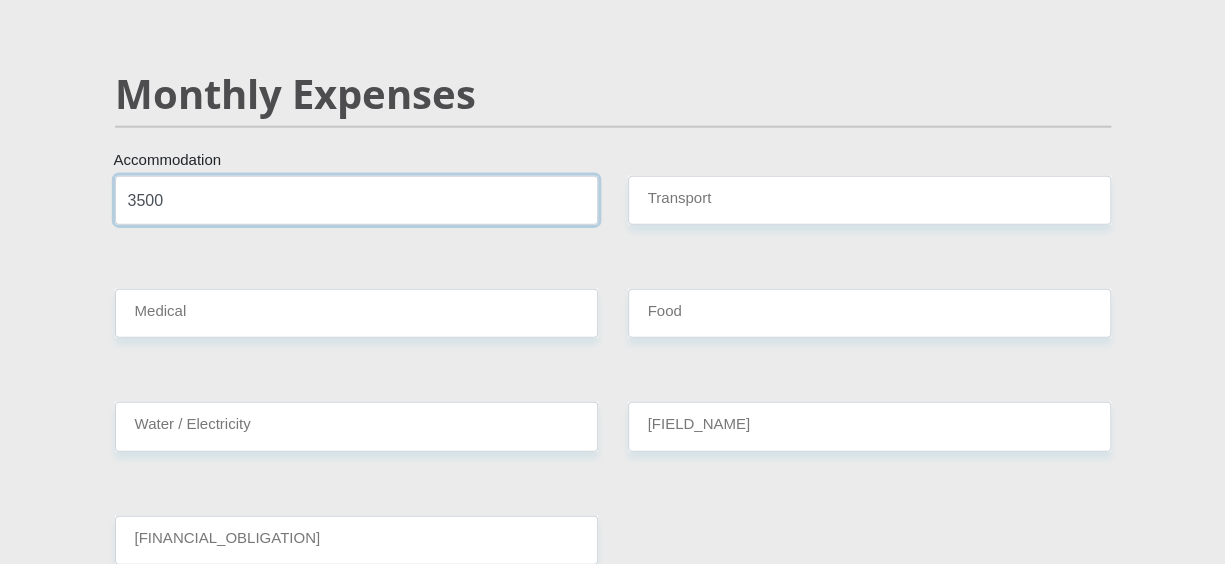 type on "3500" 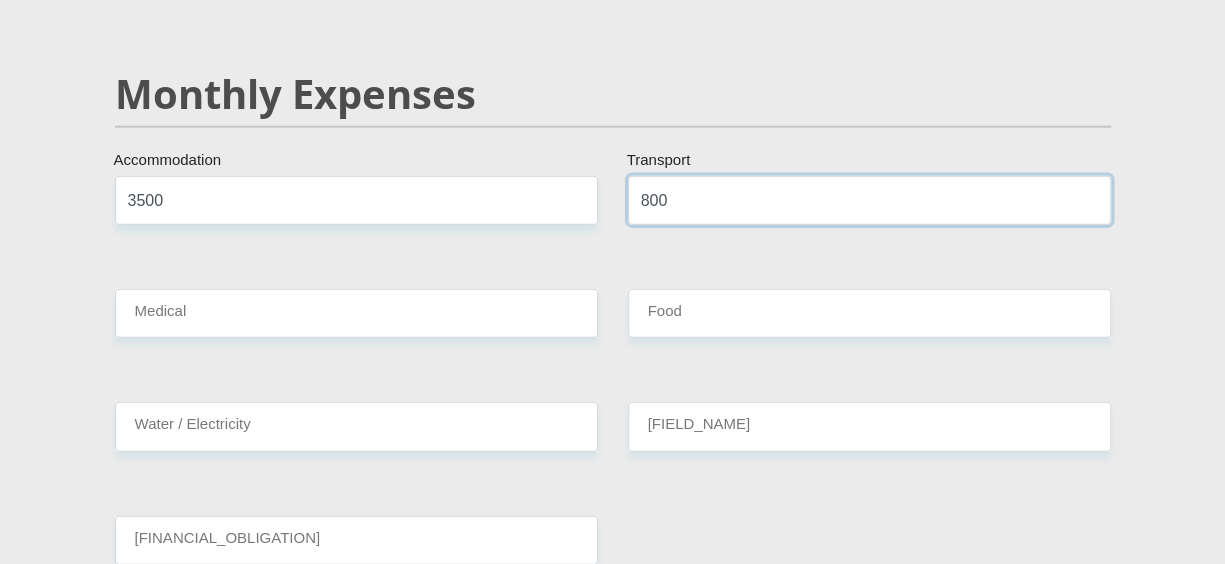 type on "800" 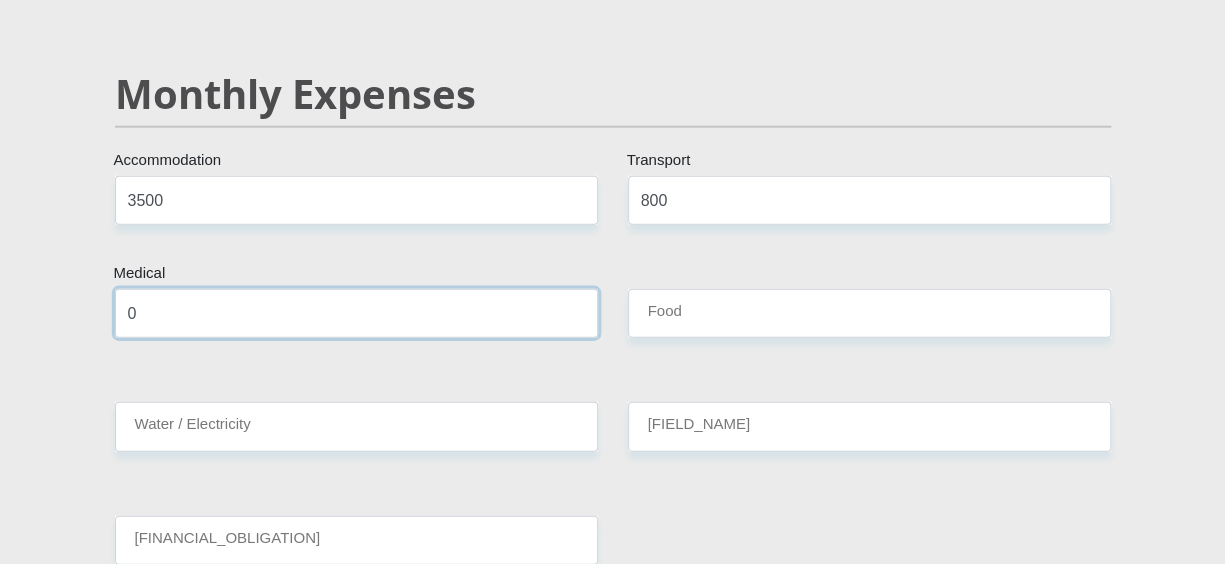 type on "0" 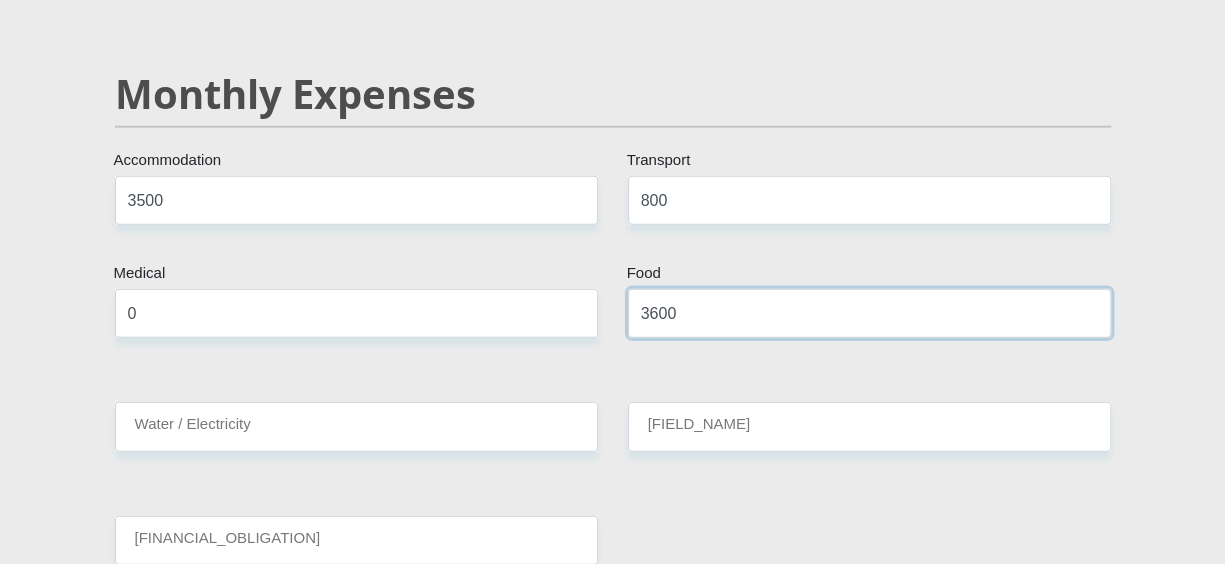 type on "3600" 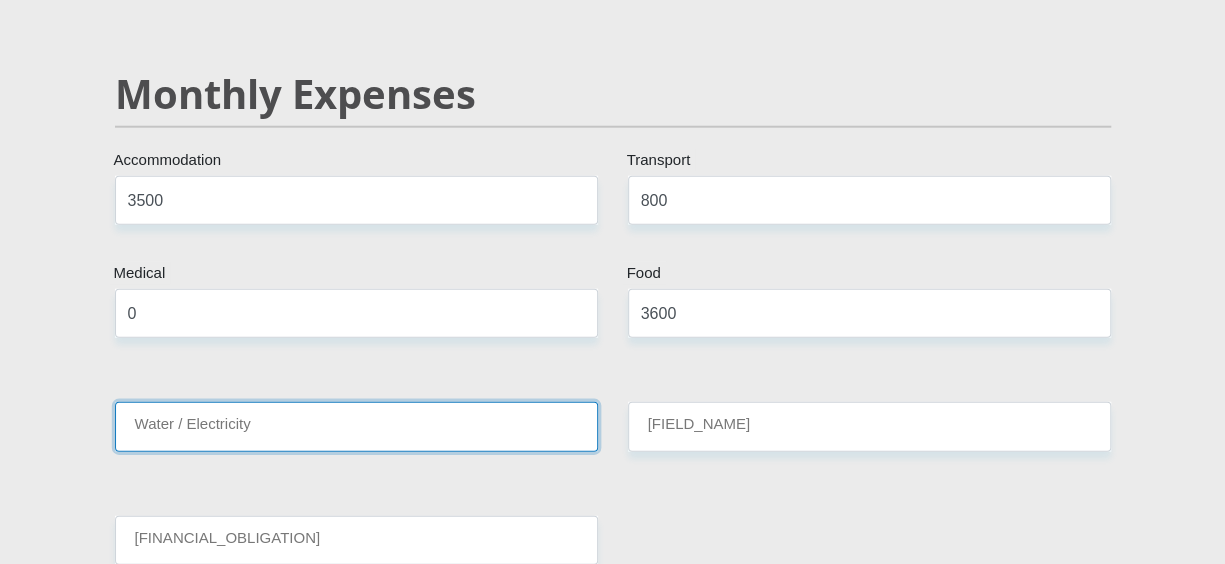 click on "Water / Electricity" at bounding box center [356, 426] 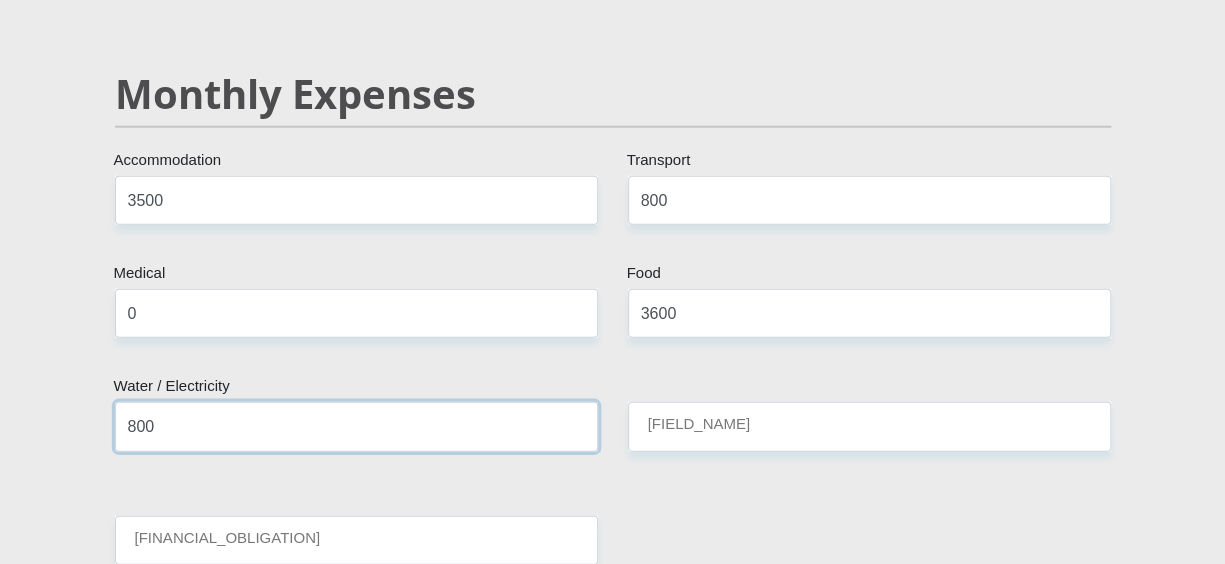 type on "800" 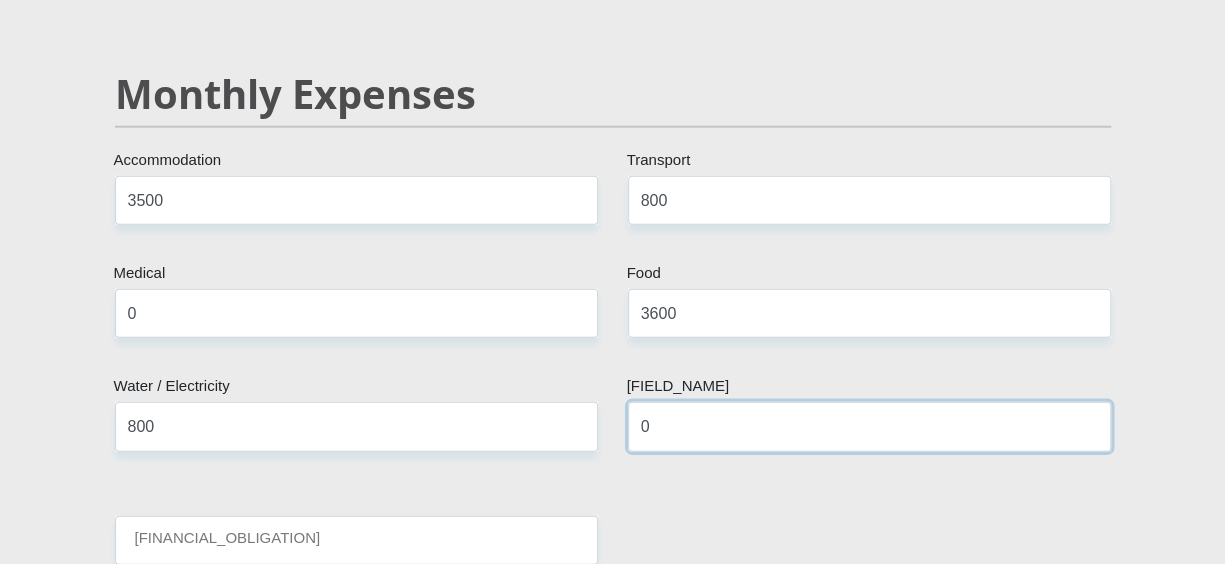 type on "0" 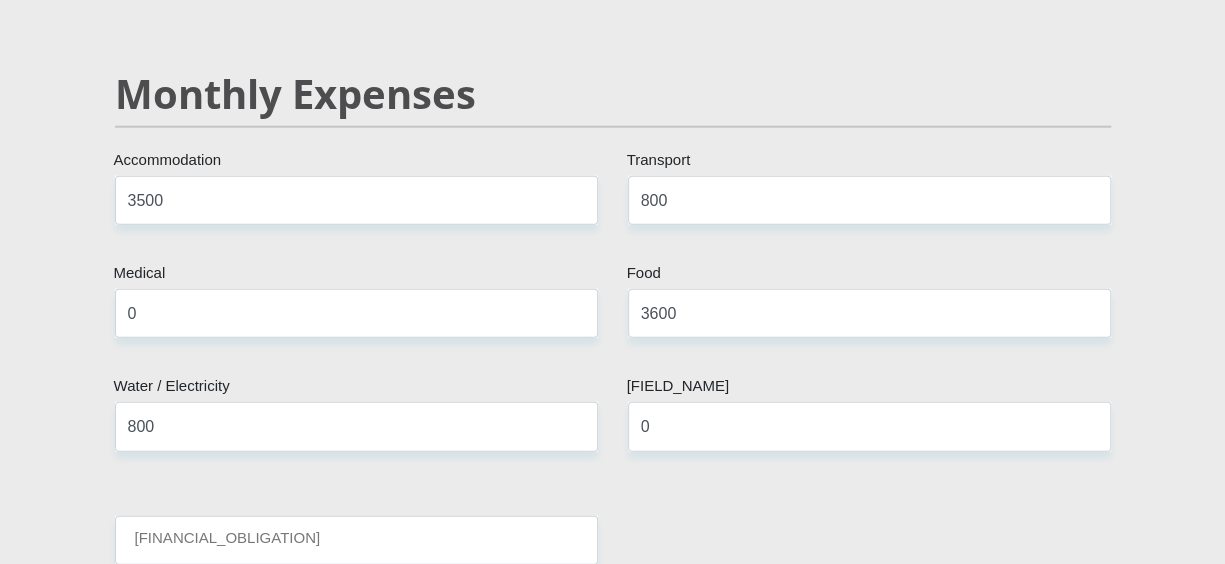 click on "0
Education" at bounding box center (869, 434) 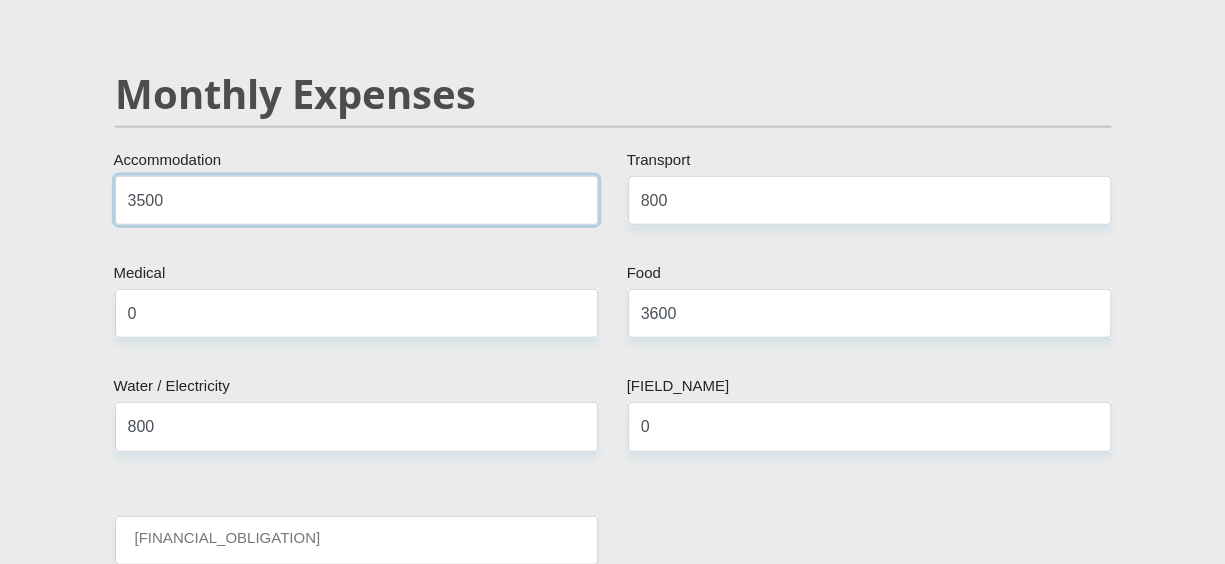 drag, startPoint x: 190, startPoint y: 195, endPoint x: 97, endPoint y: 200, distance: 93.13431 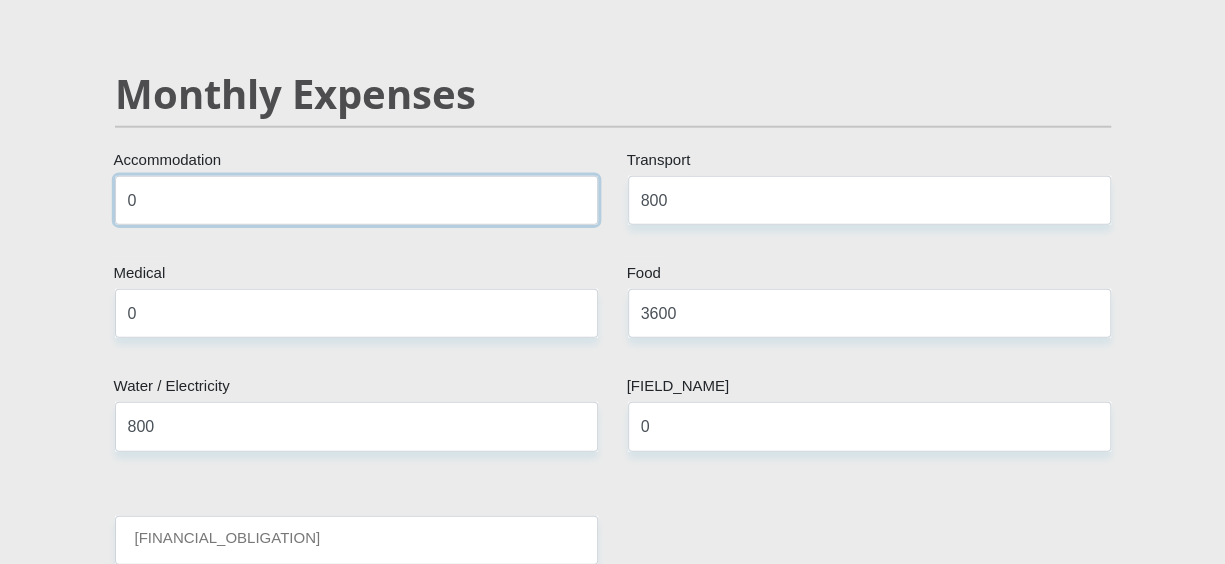 click on "0" at bounding box center [356, 200] 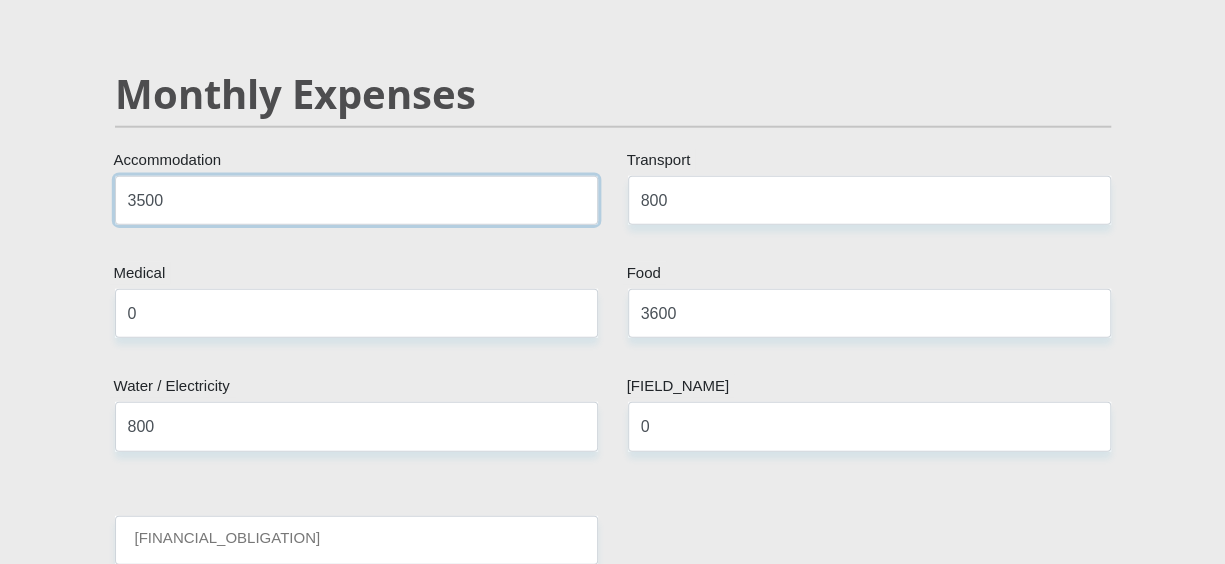 type on "3500" 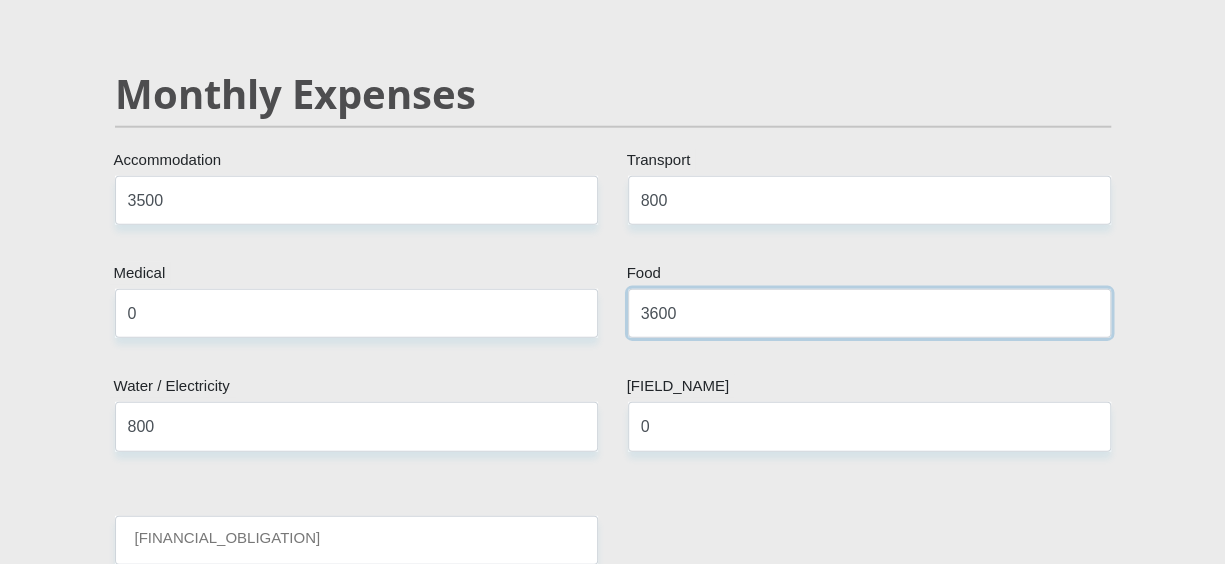drag, startPoint x: 683, startPoint y: 314, endPoint x: 587, endPoint y: 317, distance: 96.04687 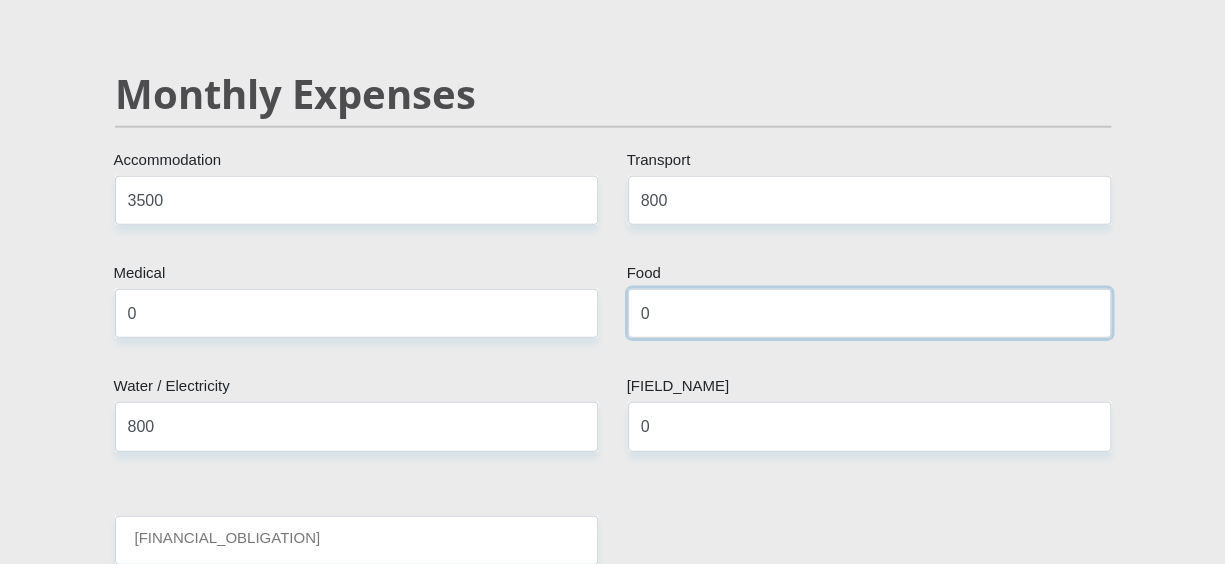 type on "0" 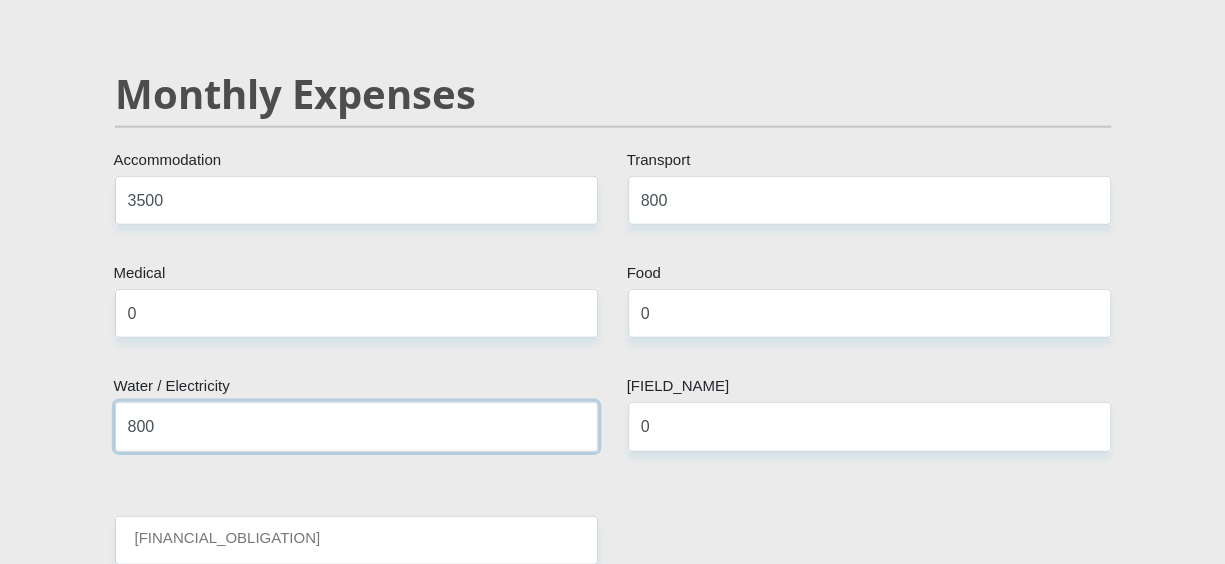 drag, startPoint x: 167, startPoint y: 432, endPoint x: 90, endPoint y: 421, distance: 77.781746 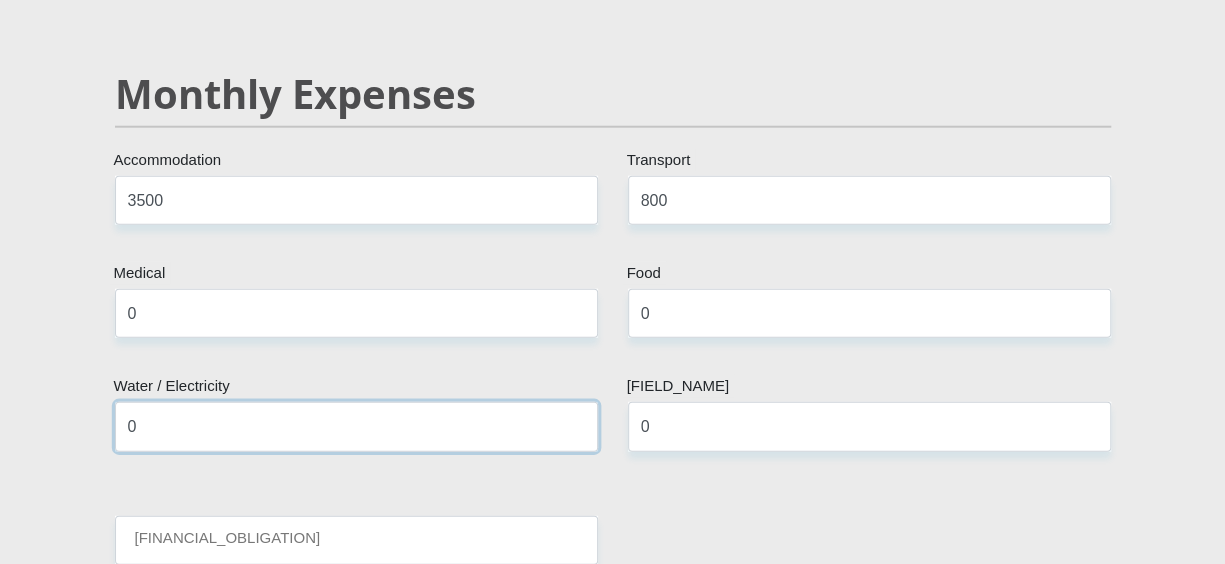 type on "0" 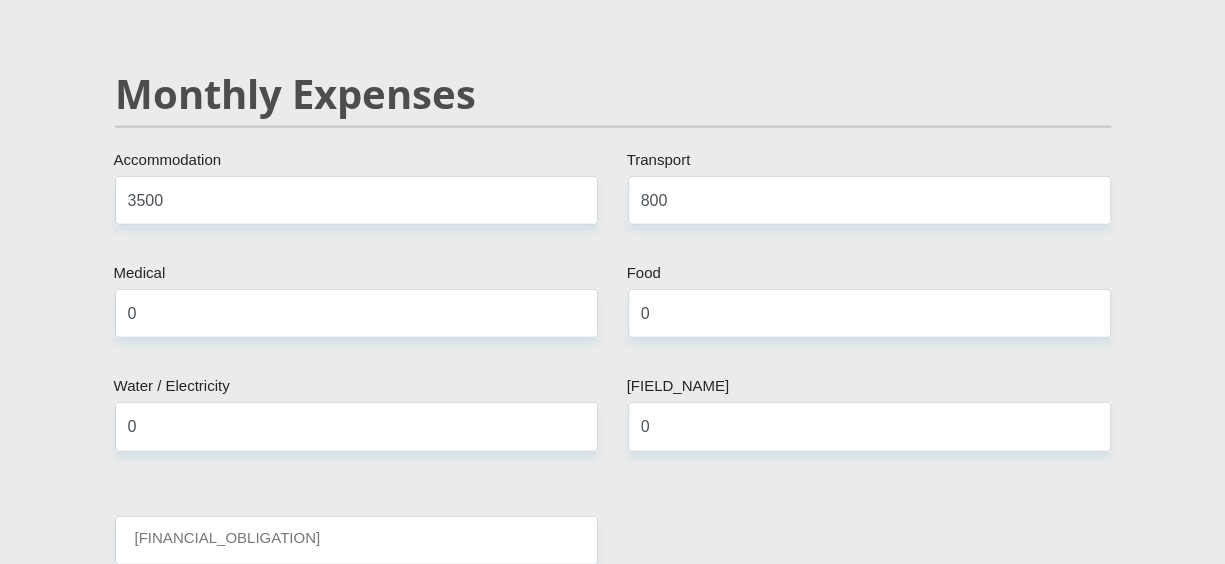 click on "Mr
Ms
Mrs
Dr
Other
Title
Evette
First Name
Smit
Surname
[ID NUMBER]
South African ID Number
Please input valid ID number
South Africa
Afghanistan
Aland Islands
Albania
Algeria
America Samoa
American Virgin Islands
Andorra
Angola
Anguilla  Antarctica  Aruba" at bounding box center [613, 844] 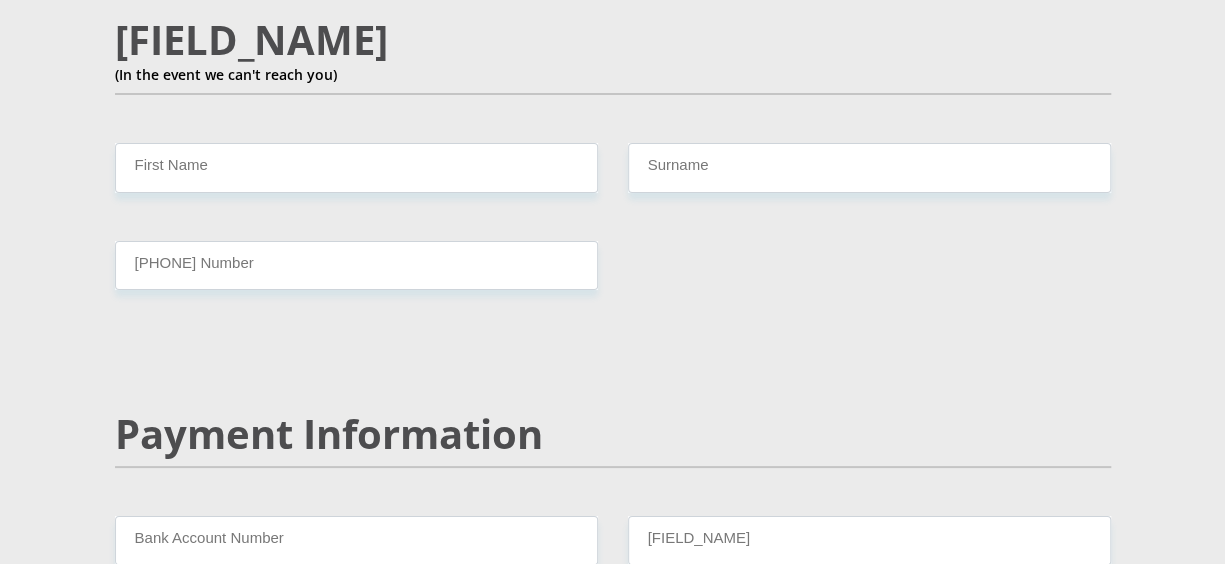 scroll, scrollTop: 3700, scrollLeft: 0, axis: vertical 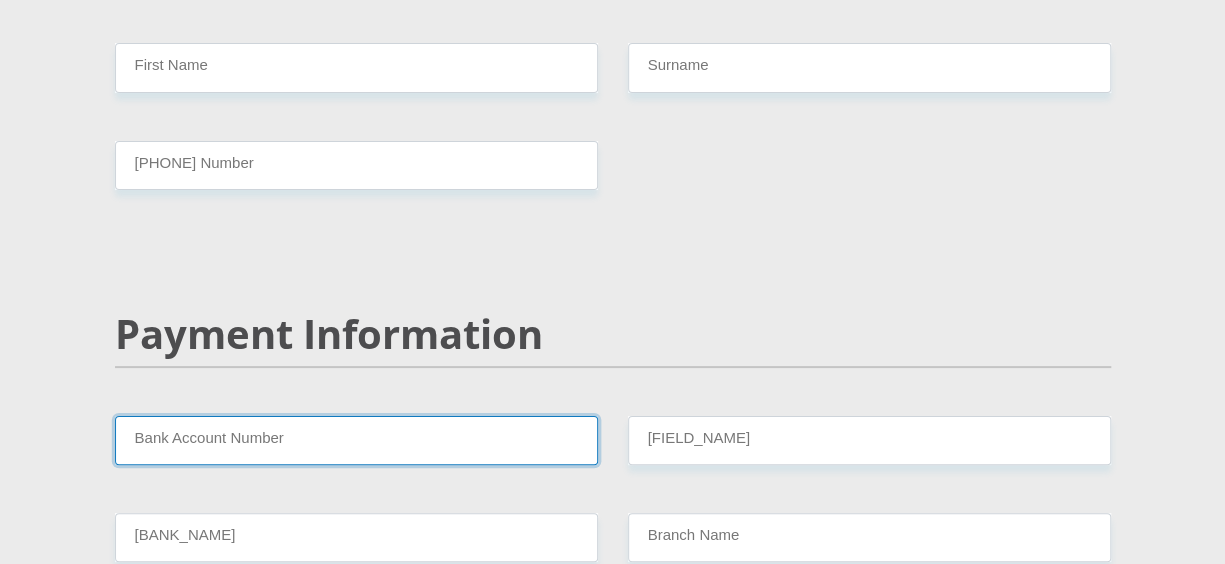 click on "Bank Account Number" at bounding box center (356, 440) 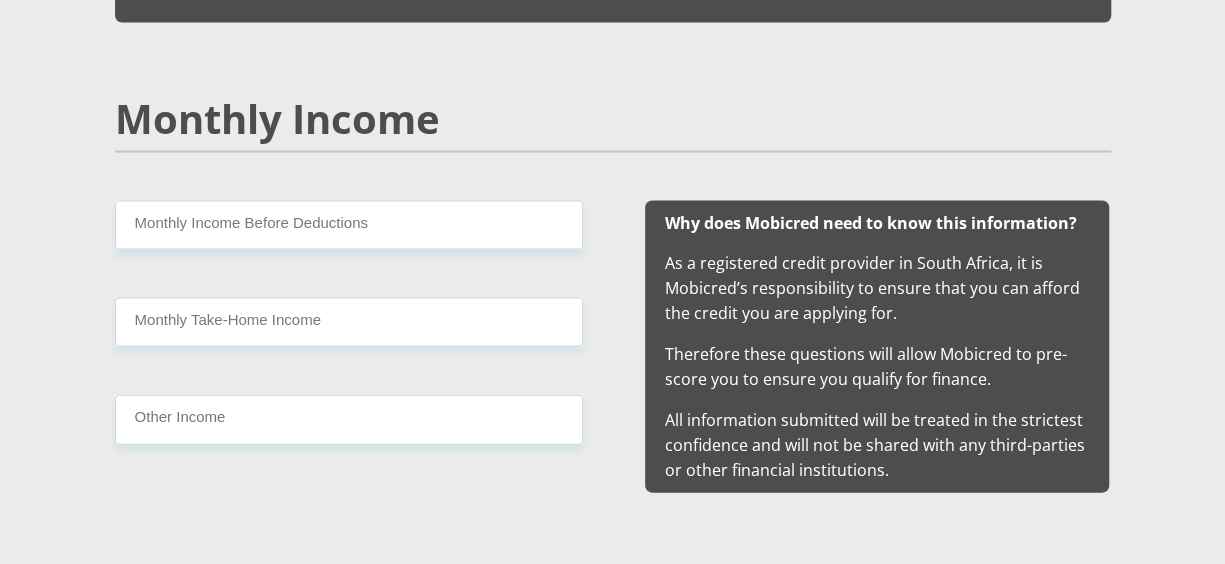 scroll, scrollTop: 1961, scrollLeft: 0, axis: vertical 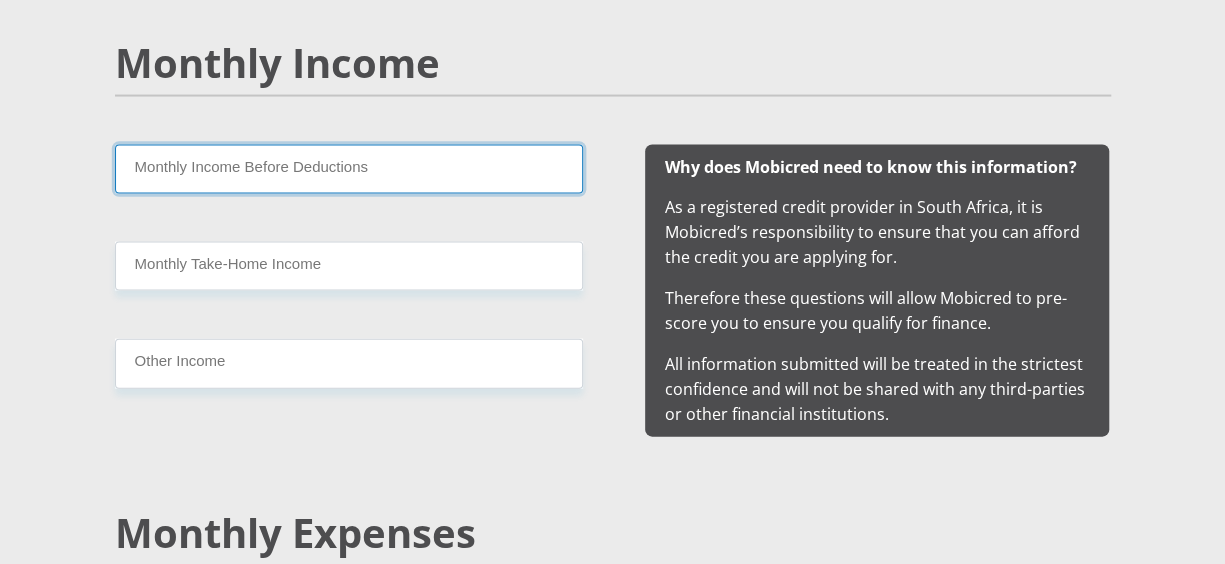 click on "Monthly Income Before Deductions" at bounding box center [349, 169] 